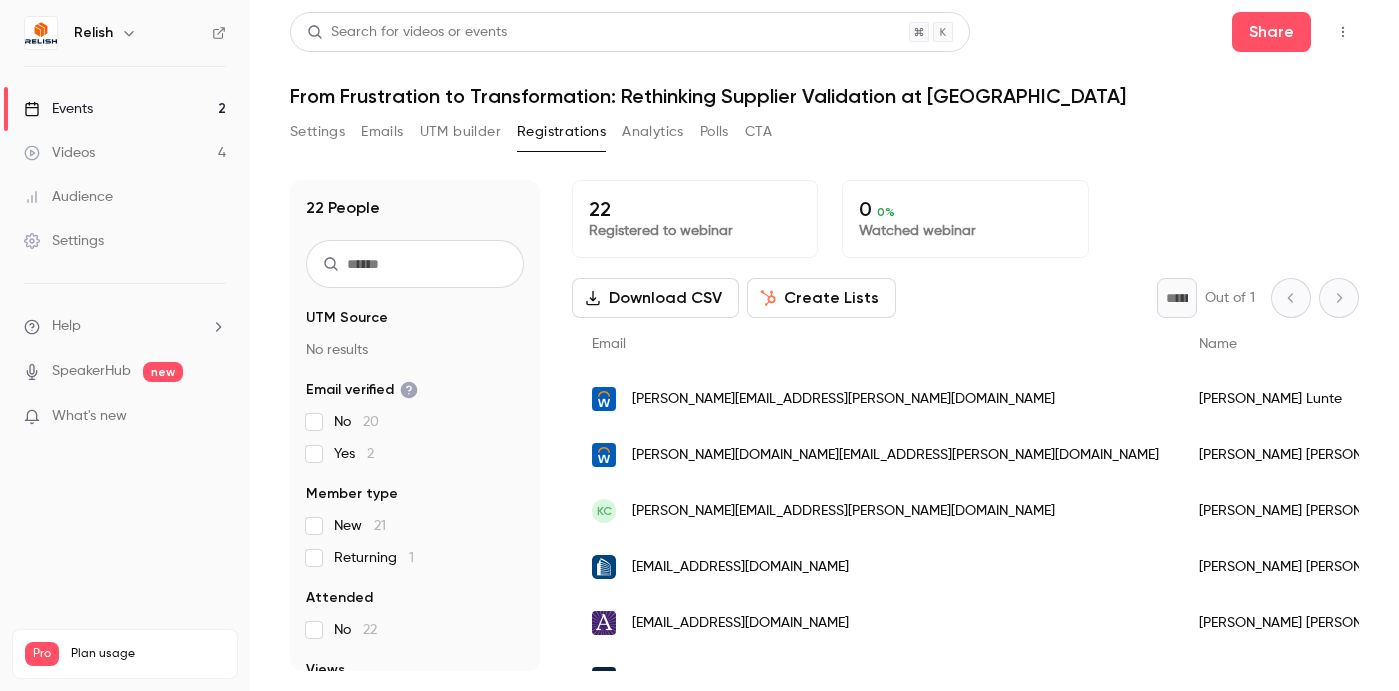 scroll, scrollTop: 0, scrollLeft: 0, axis: both 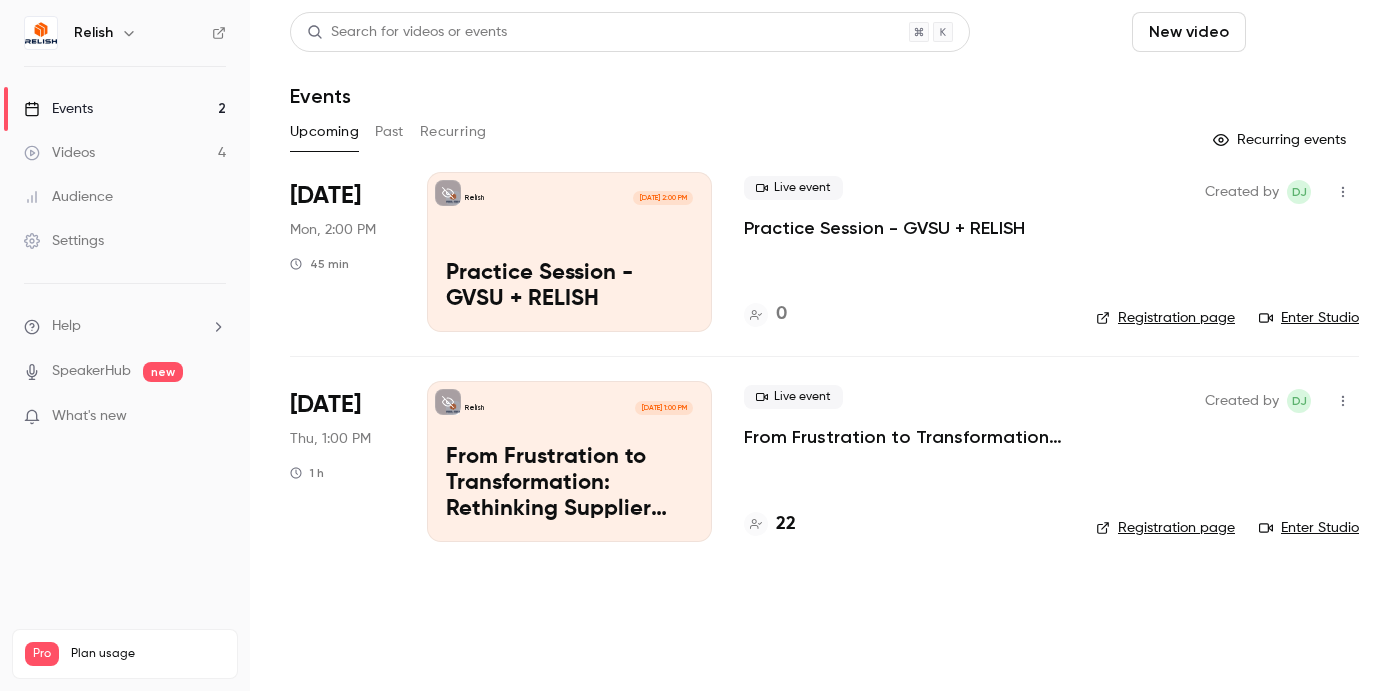 click on "Schedule" at bounding box center (1306, 32) 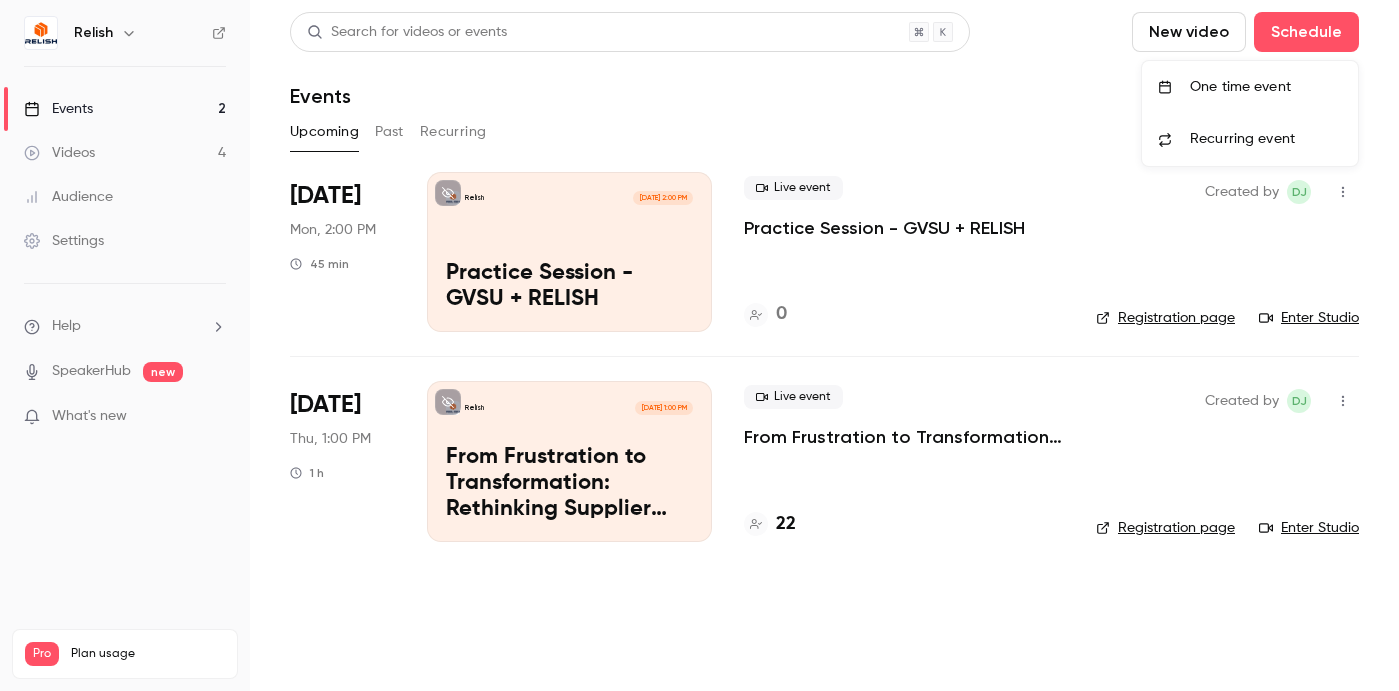 click on "One time event" at bounding box center (1266, 87) 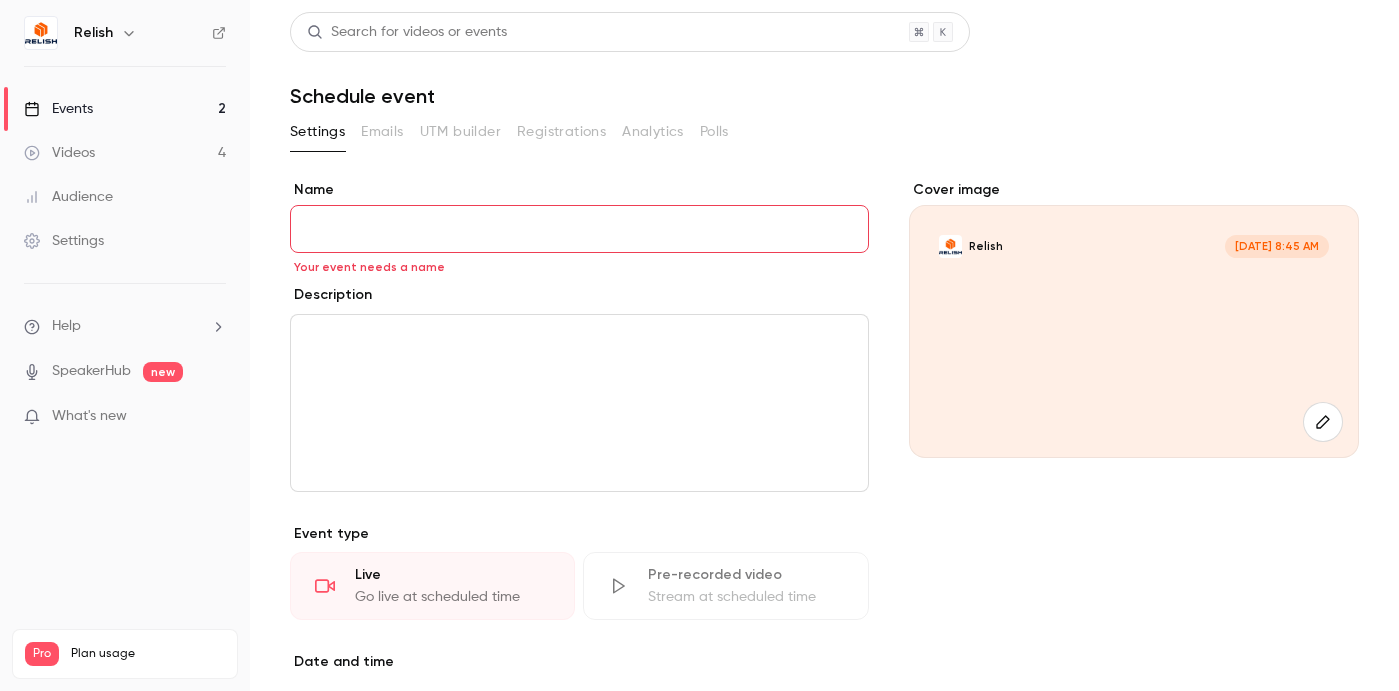 paste on "**********" 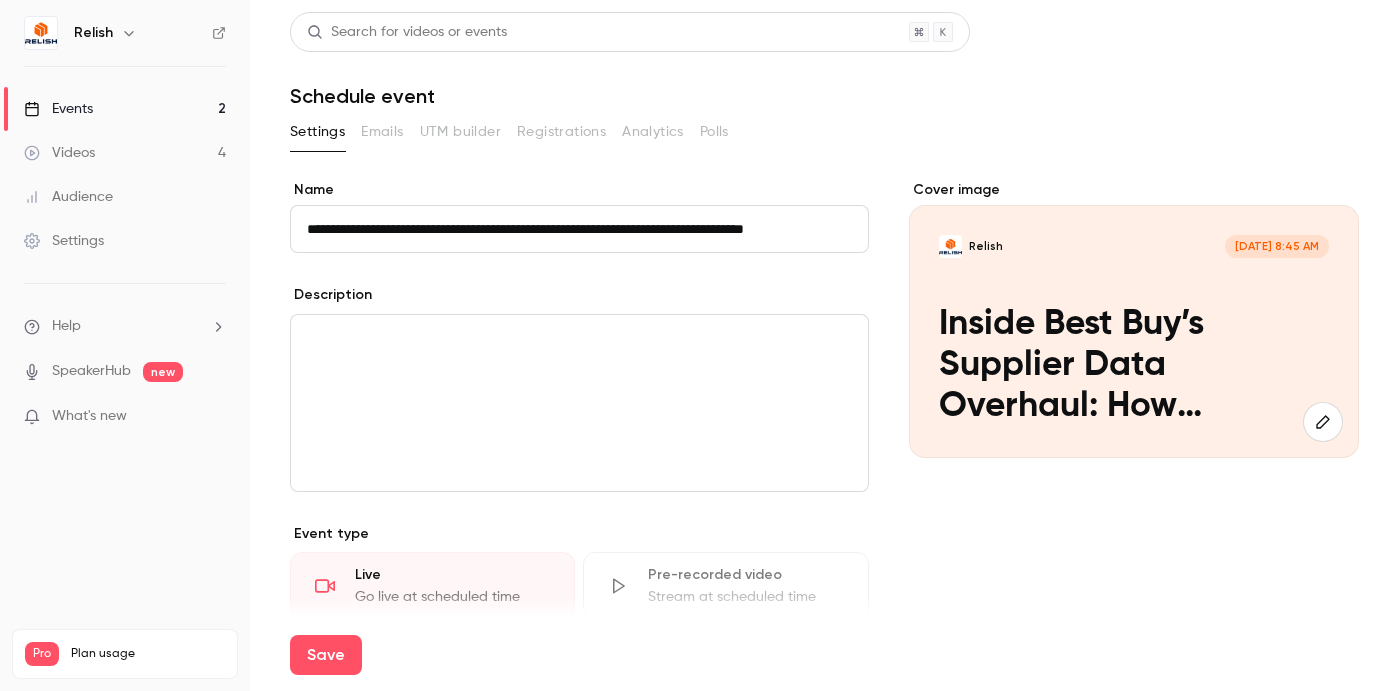 scroll, scrollTop: 0, scrollLeft: 45, axis: horizontal 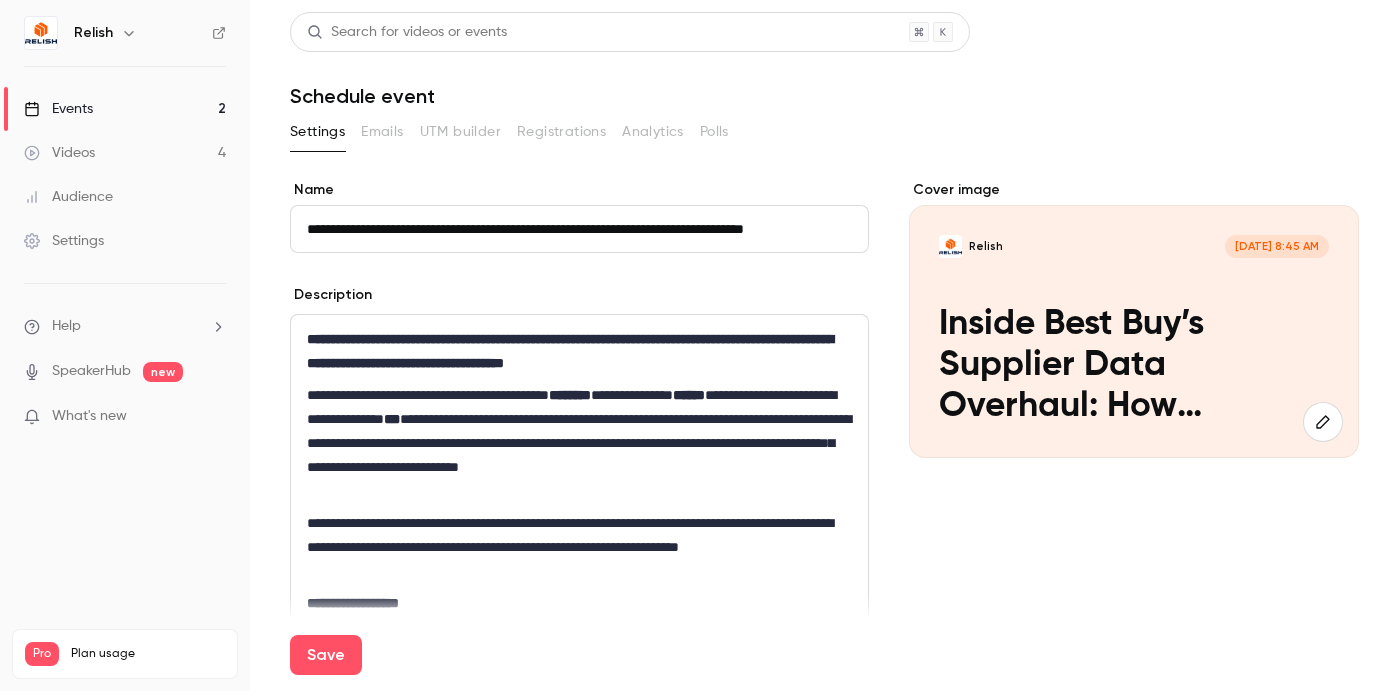 click on "**********" at bounding box center (579, 229) 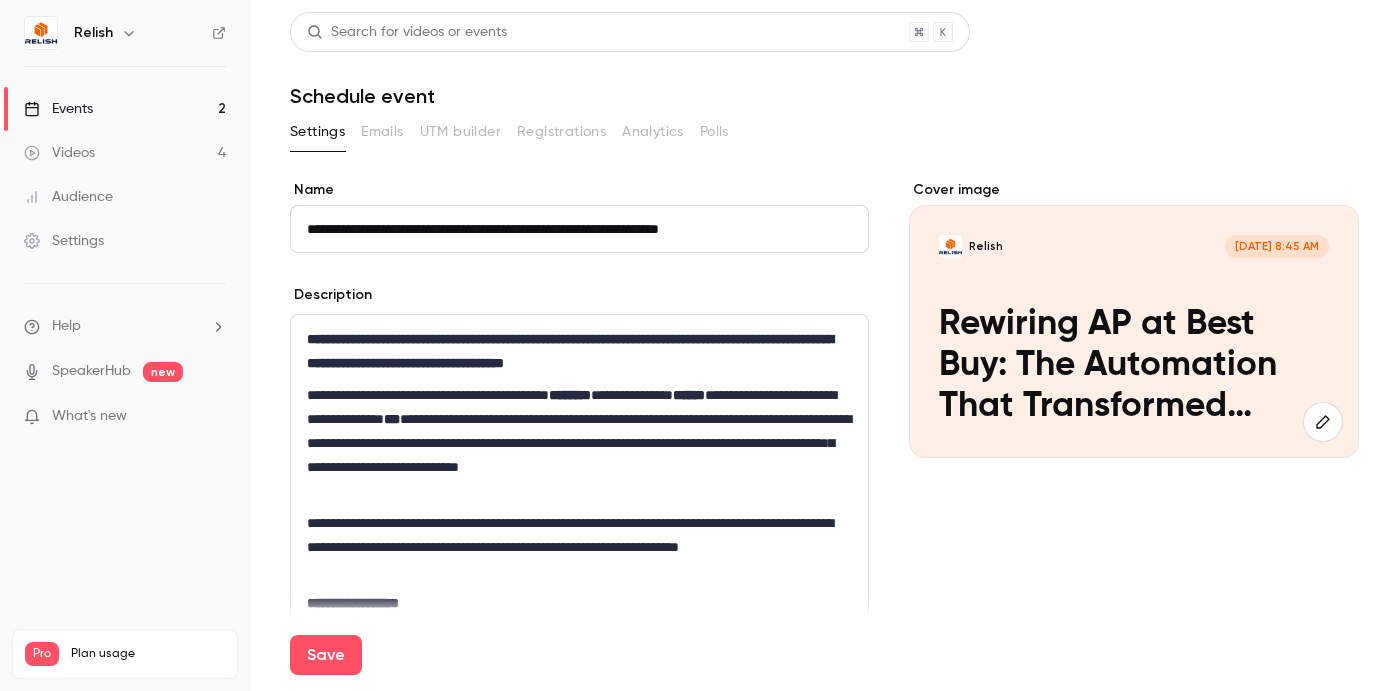 drag, startPoint x: 489, startPoint y: 224, endPoint x: 468, endPoint y: 223, distance: 21.023796 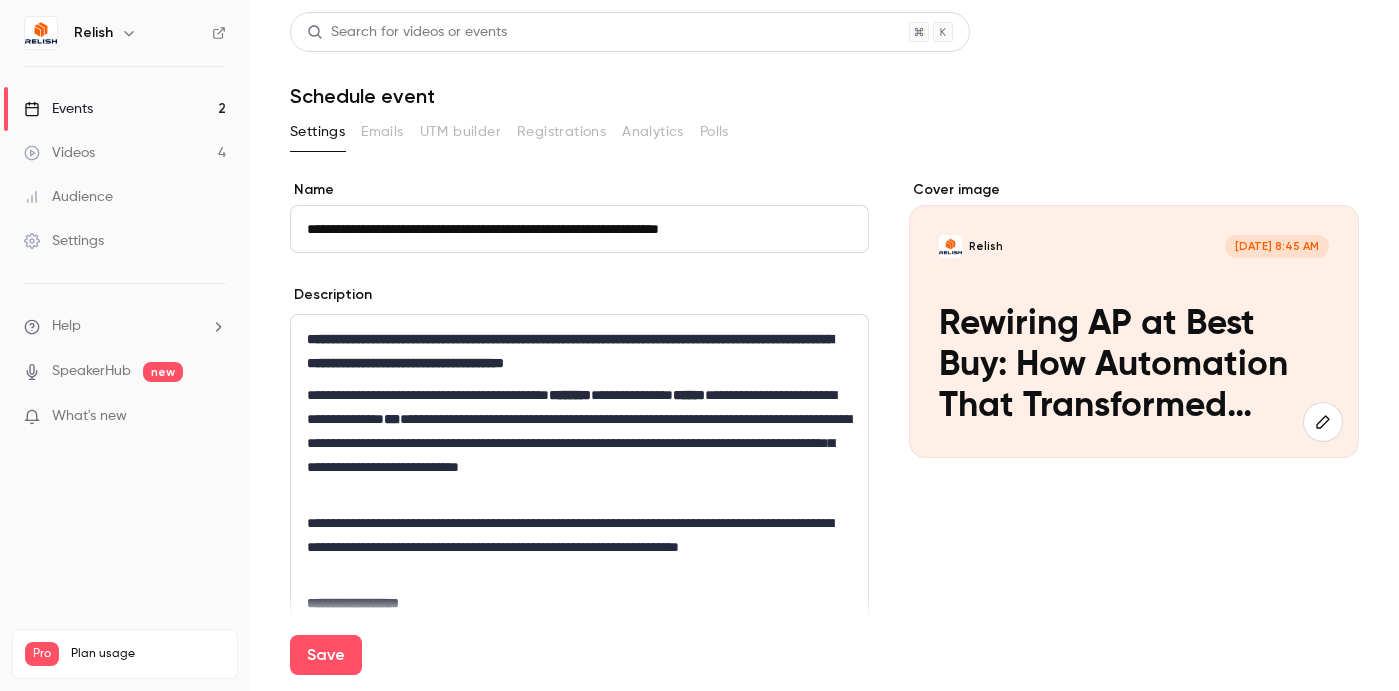click on "**********" at bounding box center [579, 229] 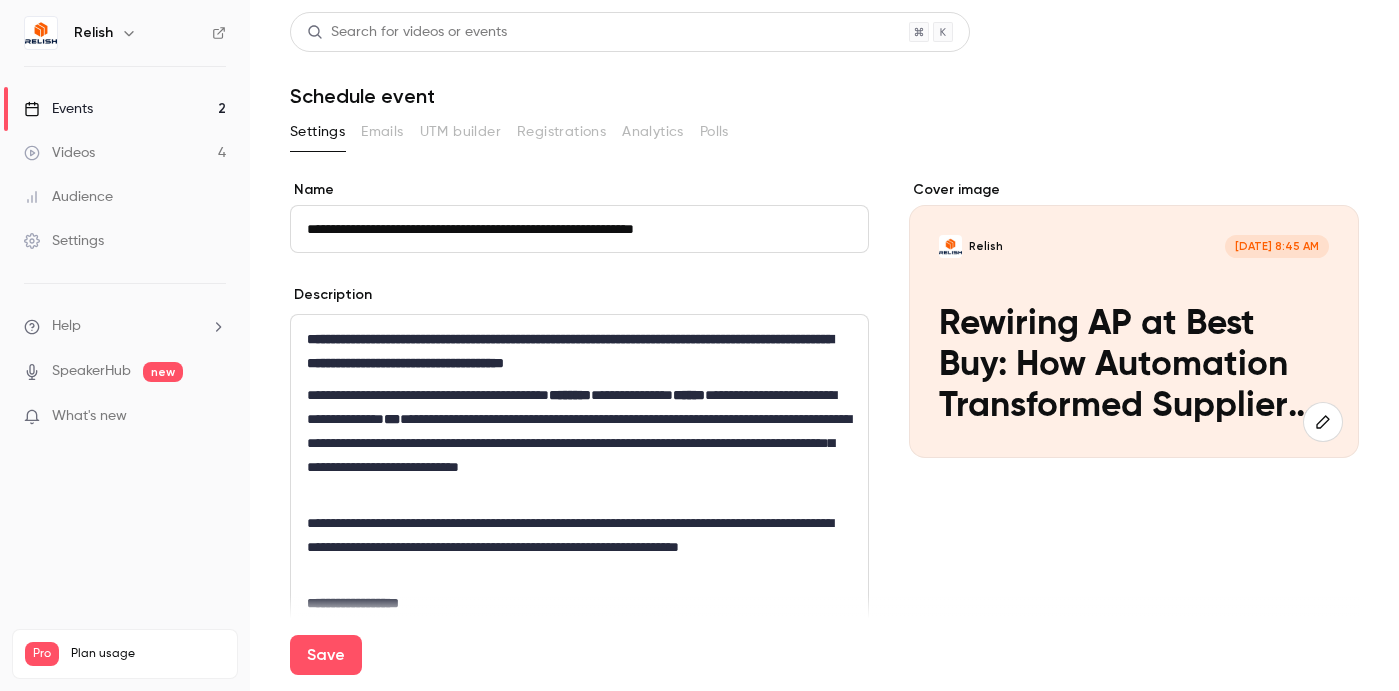 drag, startPoint x: 804, startPoint y: 241, endPoint x: 296, endPoint y: 217, distance: 508.56662 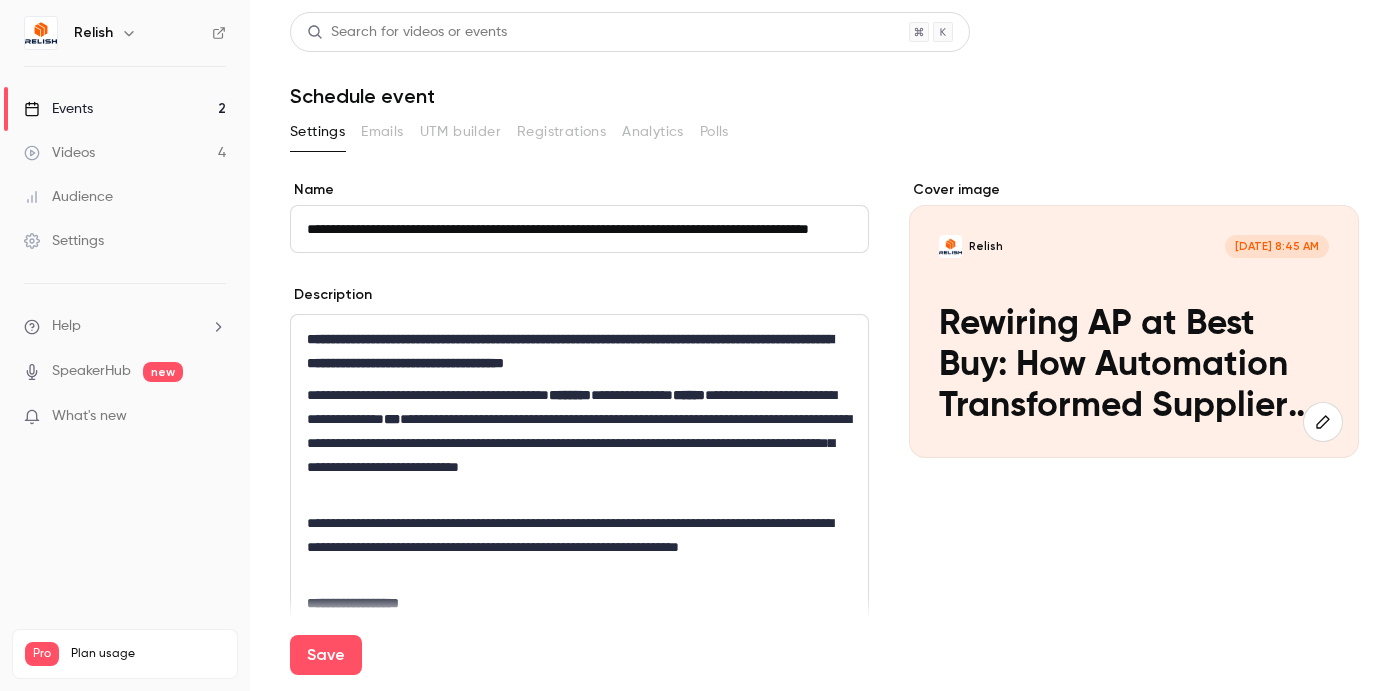 scroll, scrollTop: 0, scrollLeft: 129, axis: horizontal 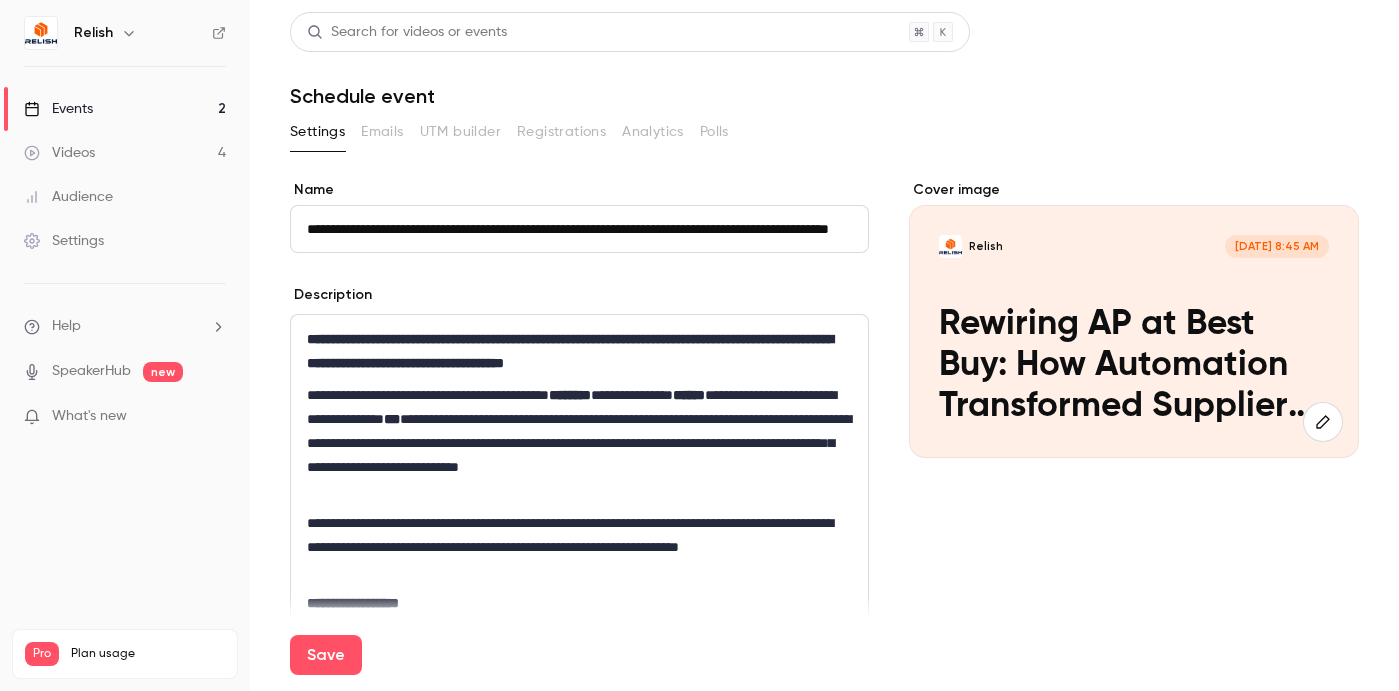 drag, startPoint x: 624, startPoint y: 228, endPoint x: 878, endPoint y: 239, distance: 254.23808 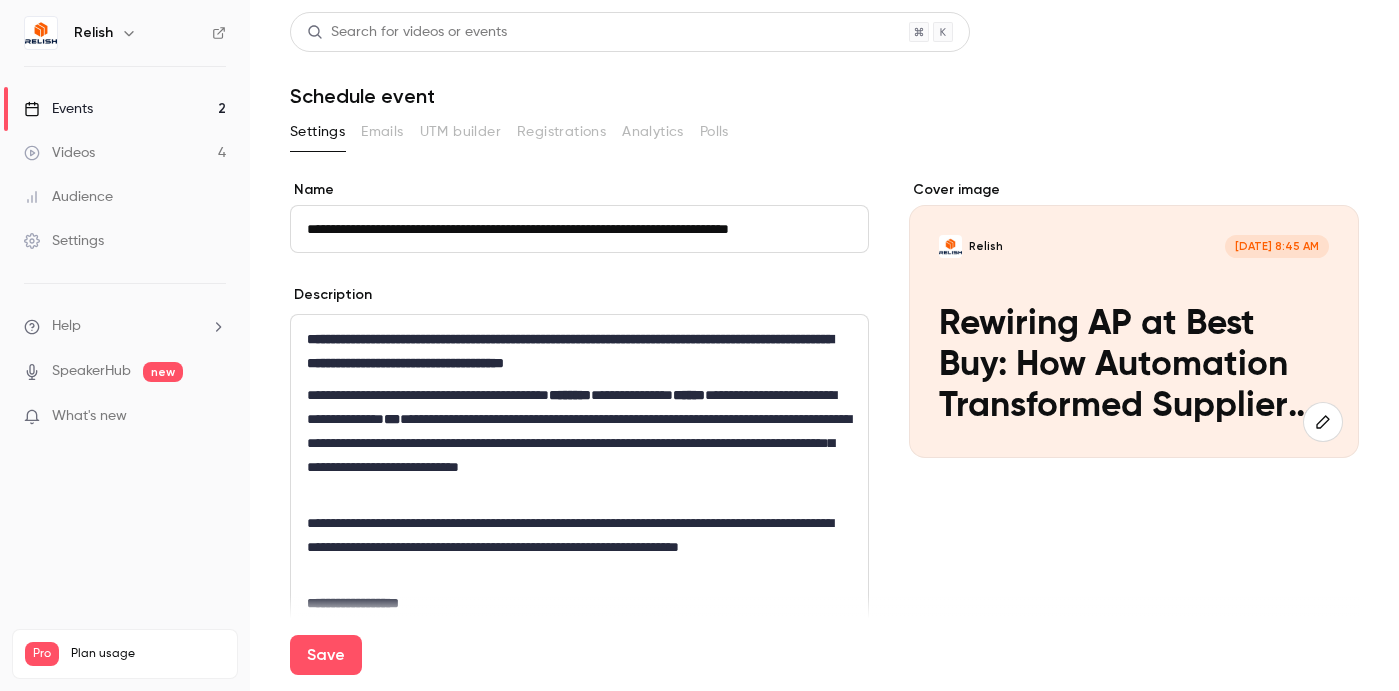 scroll, scrollTop: 0, scrollLeft: 30, axis: horizontal 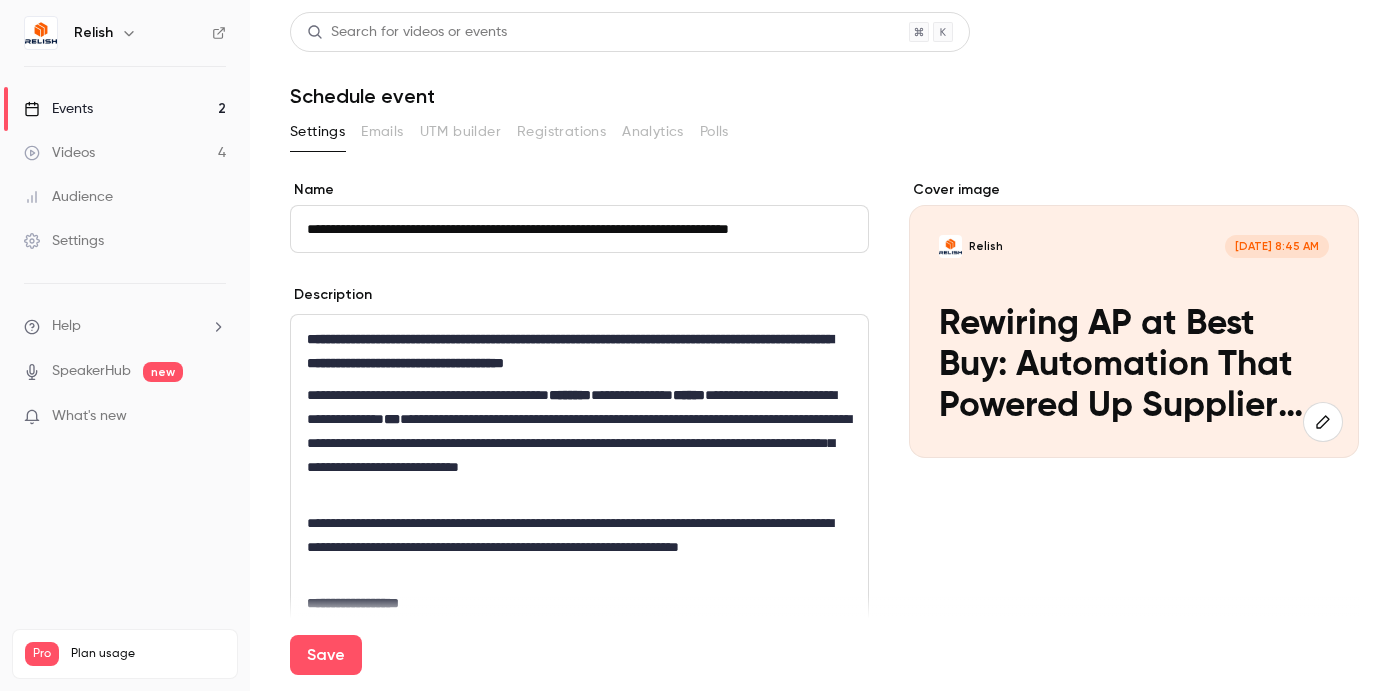drag, startPoint x: 378, startPoint y: 222, endPoint x: 913, endPoint y: 219, distance: 535.0084 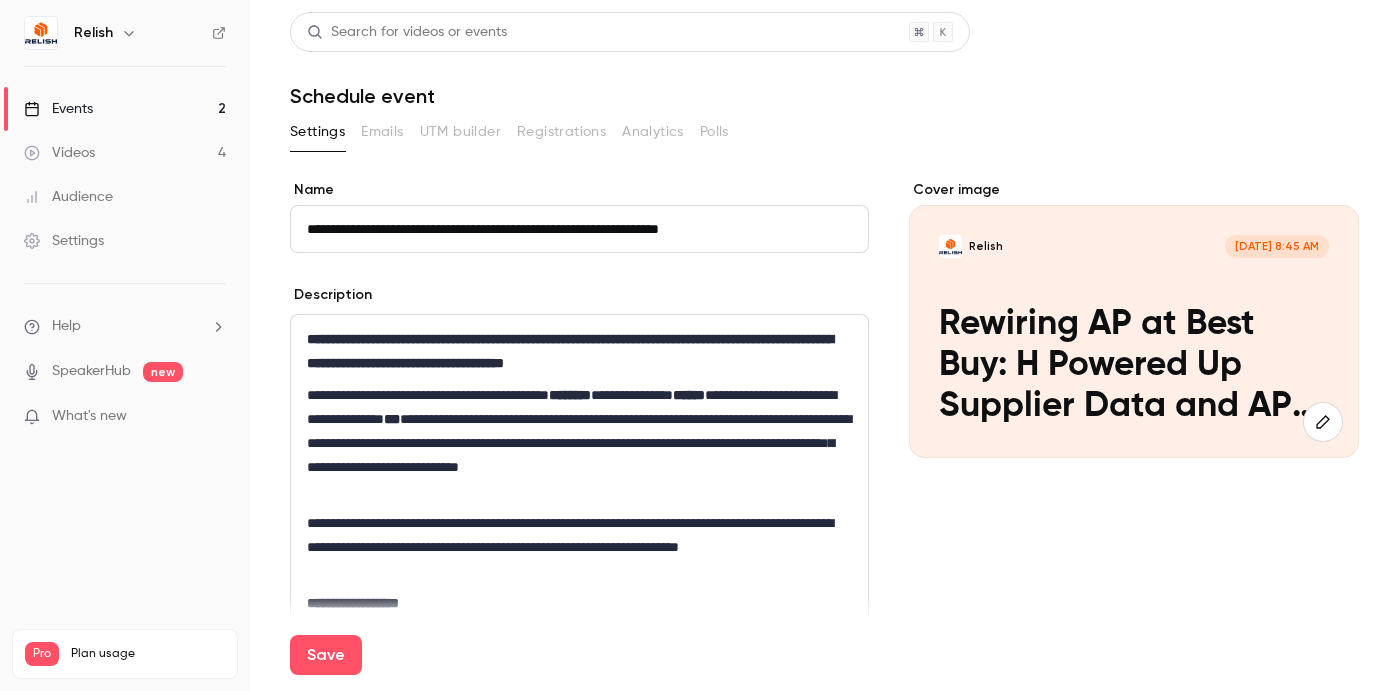 scroll, scrollTop: 0, scrollLeft: 0, axis: both 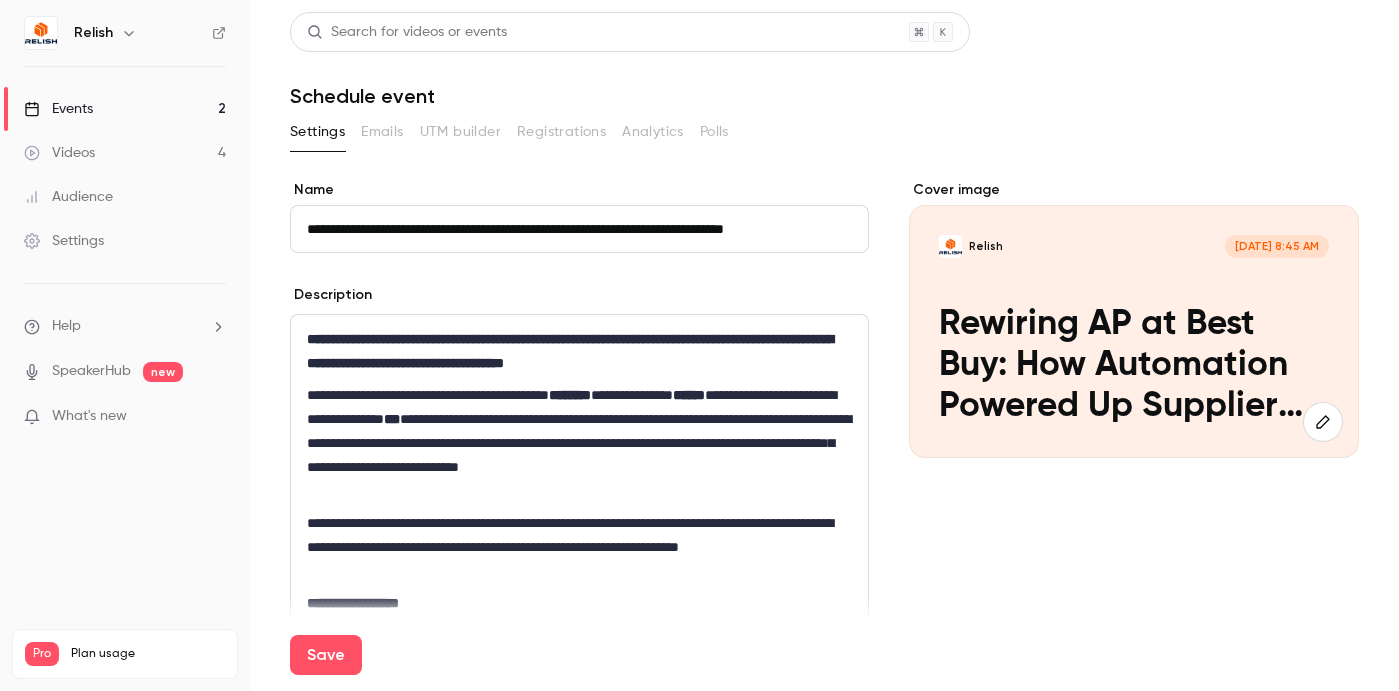 type on "**********" 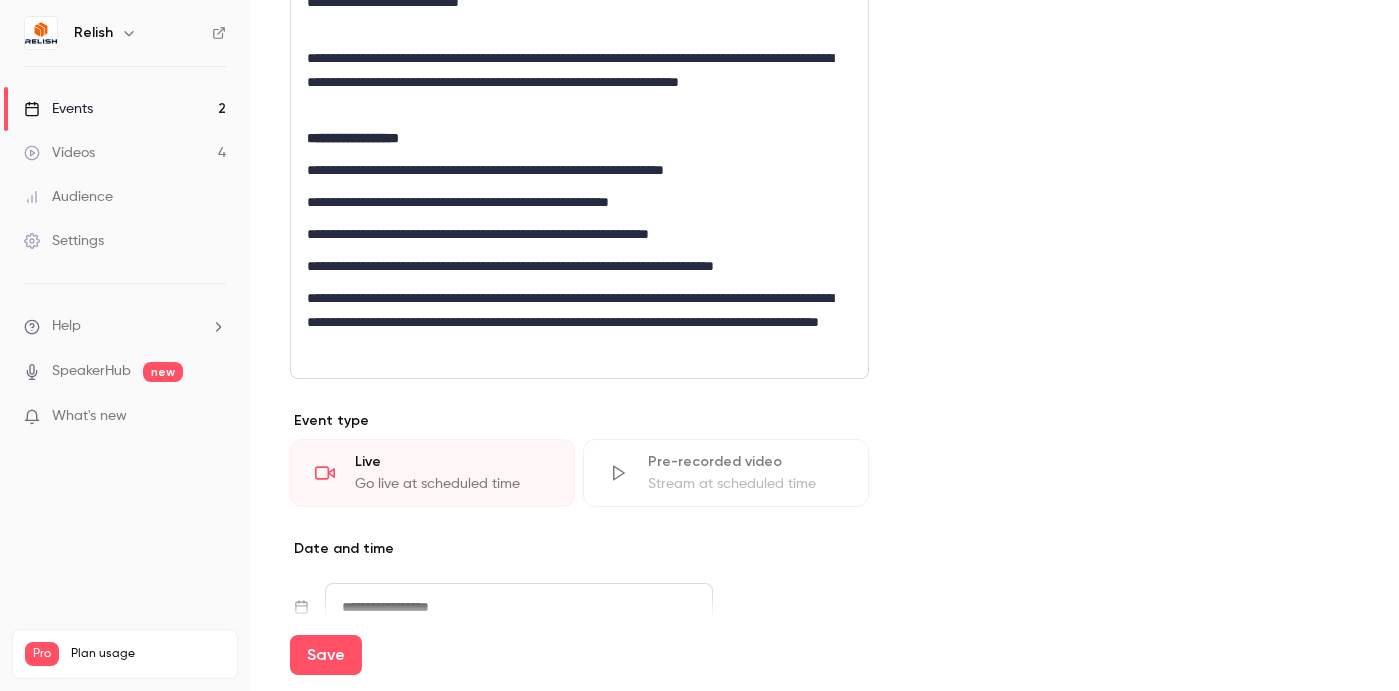 scroll, scrollTop: 474, scrollLeft: 0, axis: vertical 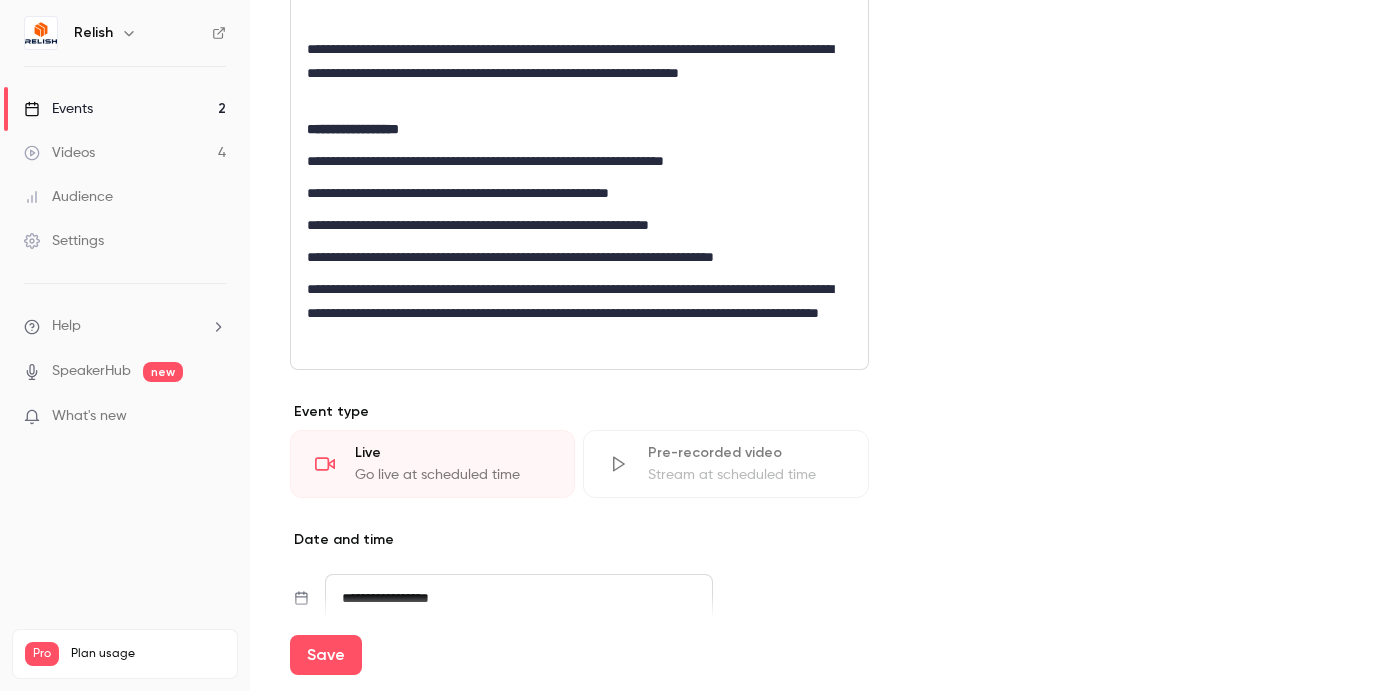 click on "**********" at bounding box center [579, 313] 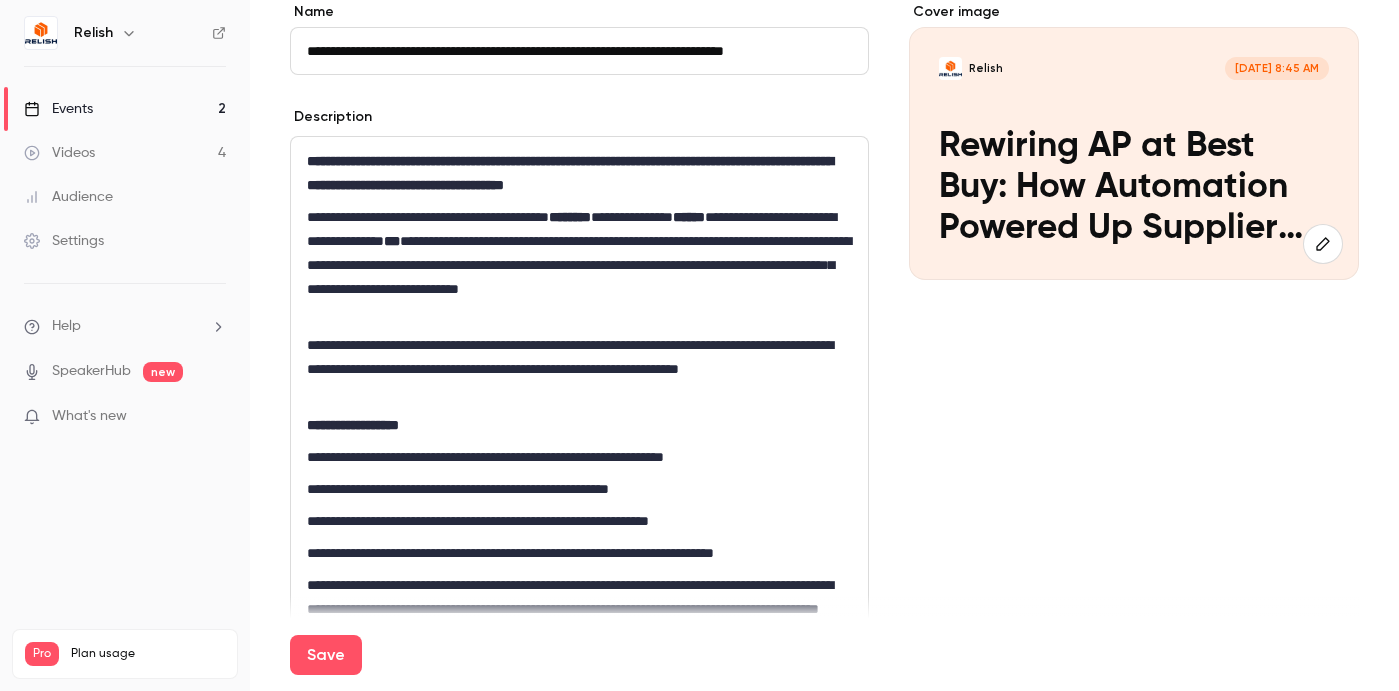 scroll, scrollTop: 181, scrollLeft: 0, axis: vertical 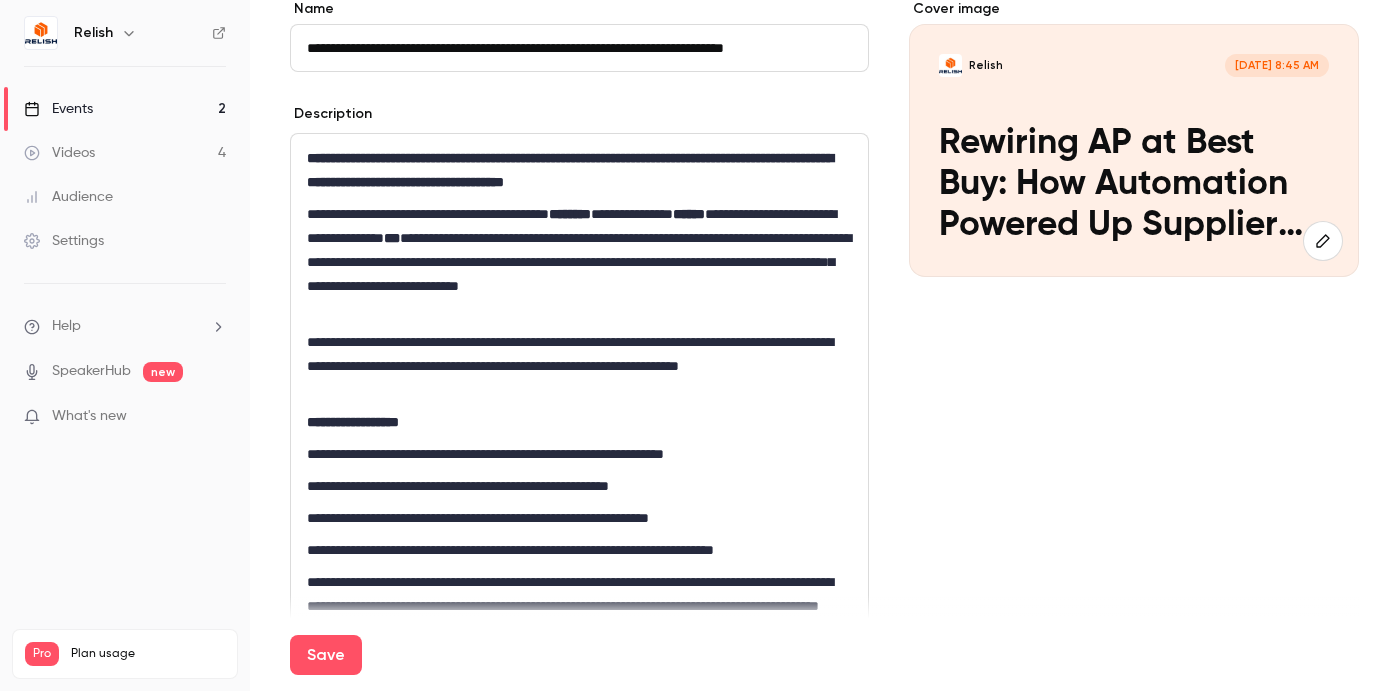 click on "**********" at bounding box center [570, 170] 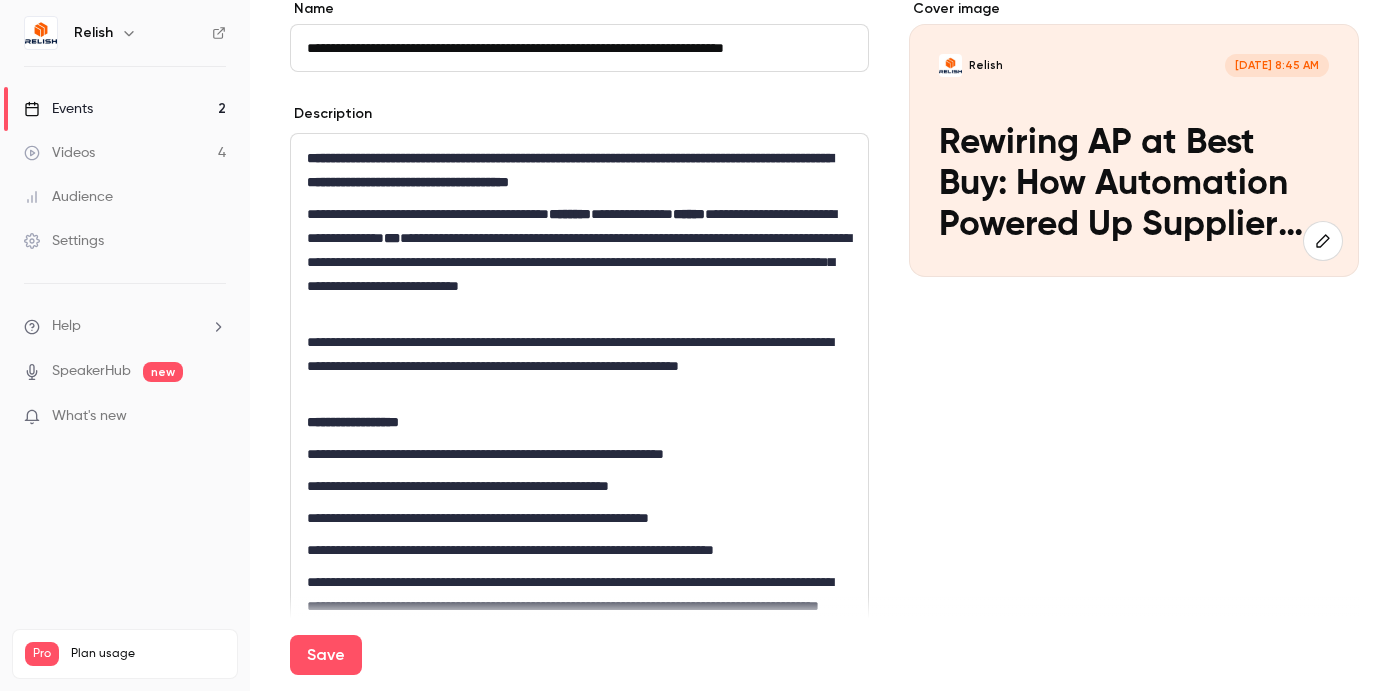 click on "**********" at bounding box center [579, 262] 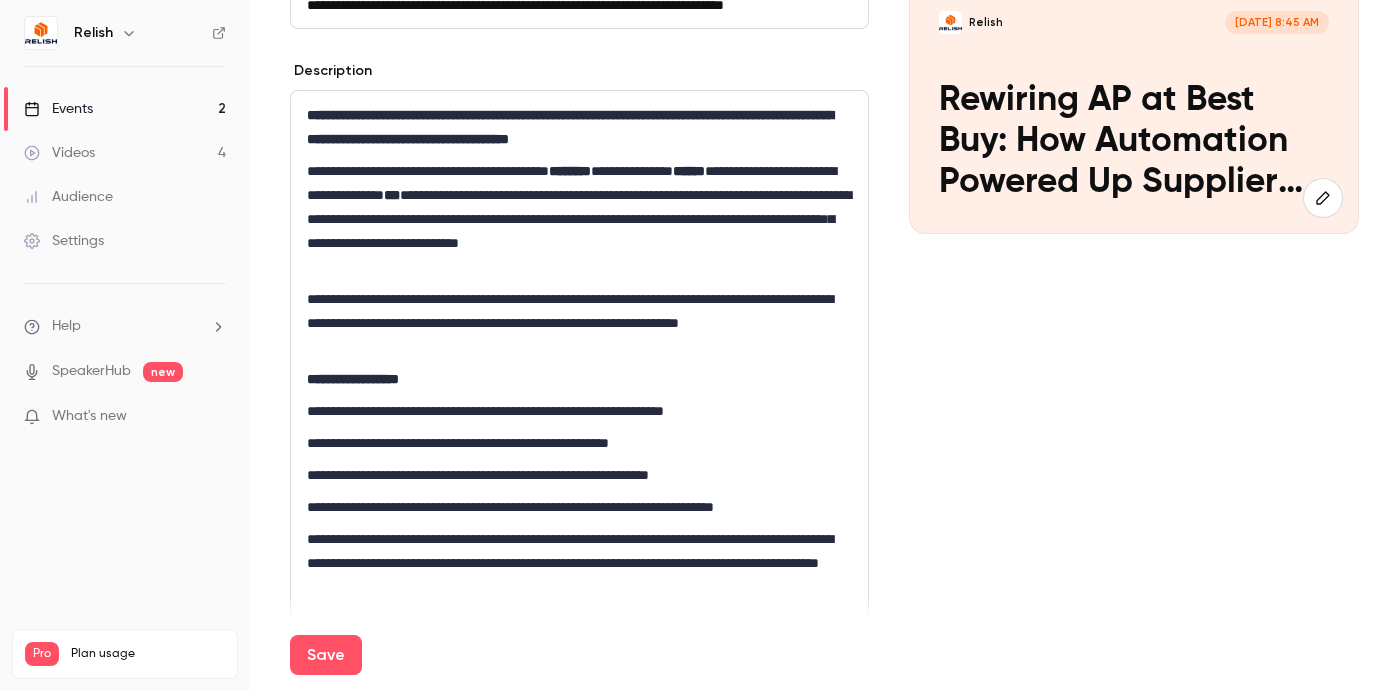 scroll, scrollTop: 238, scrollLeft: 0, axis: vertical 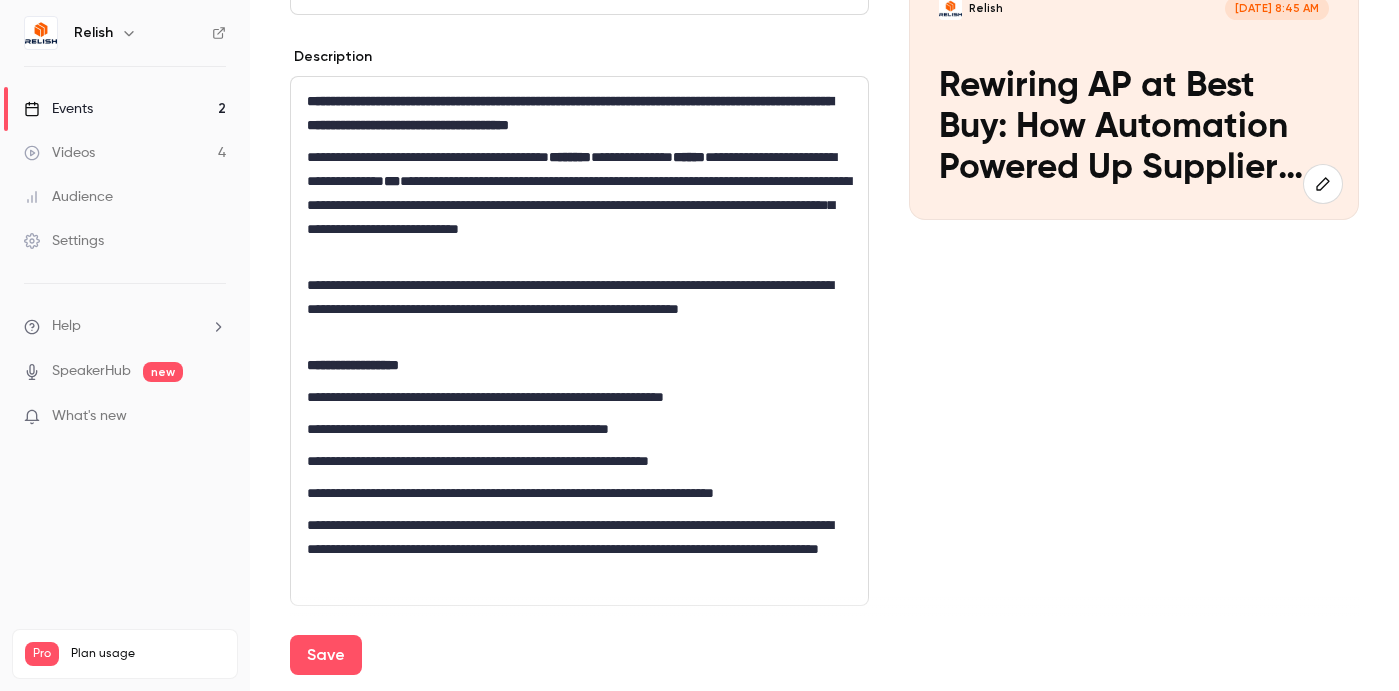 click on "**********" at bounding box center (579, 309) 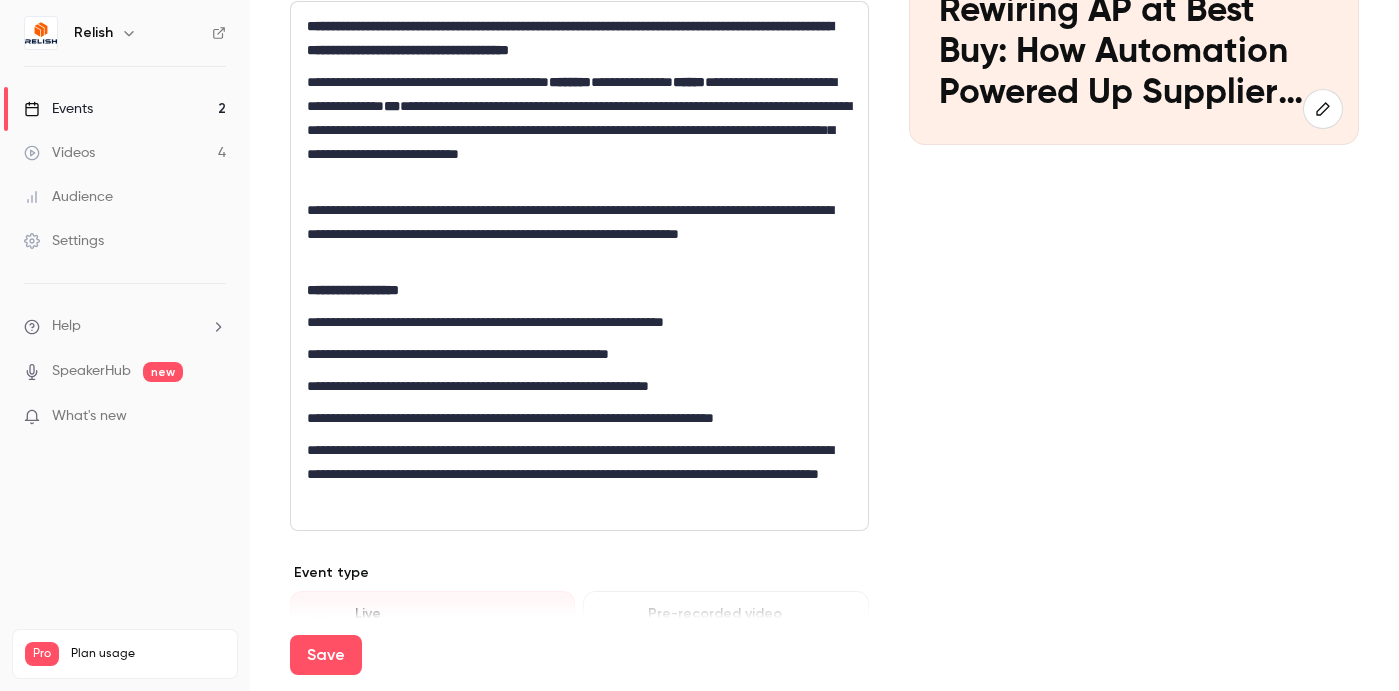 scroll, scrollTop: 335, scrollLeft: 0, axis: vertical 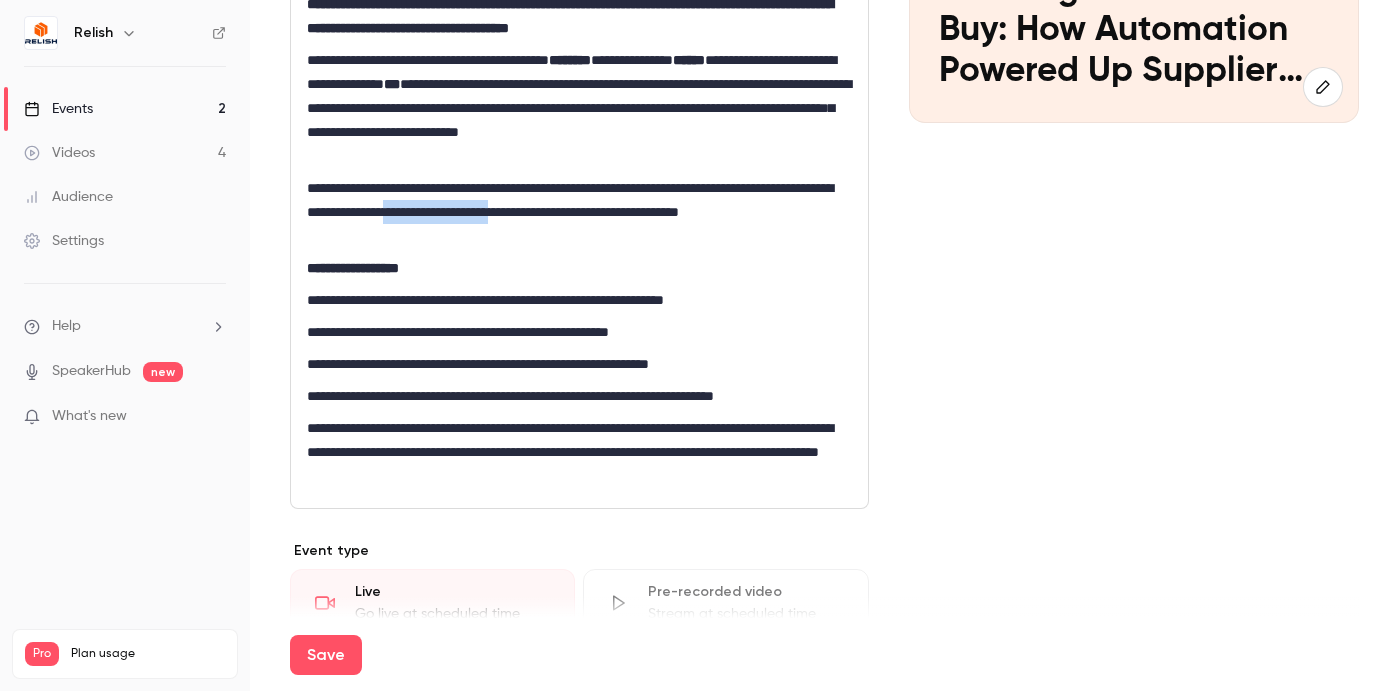 drag, startPoint x: 680, startPoint y: 211, endPoint x: 543, endPoint y: 219, distance: 137.23338 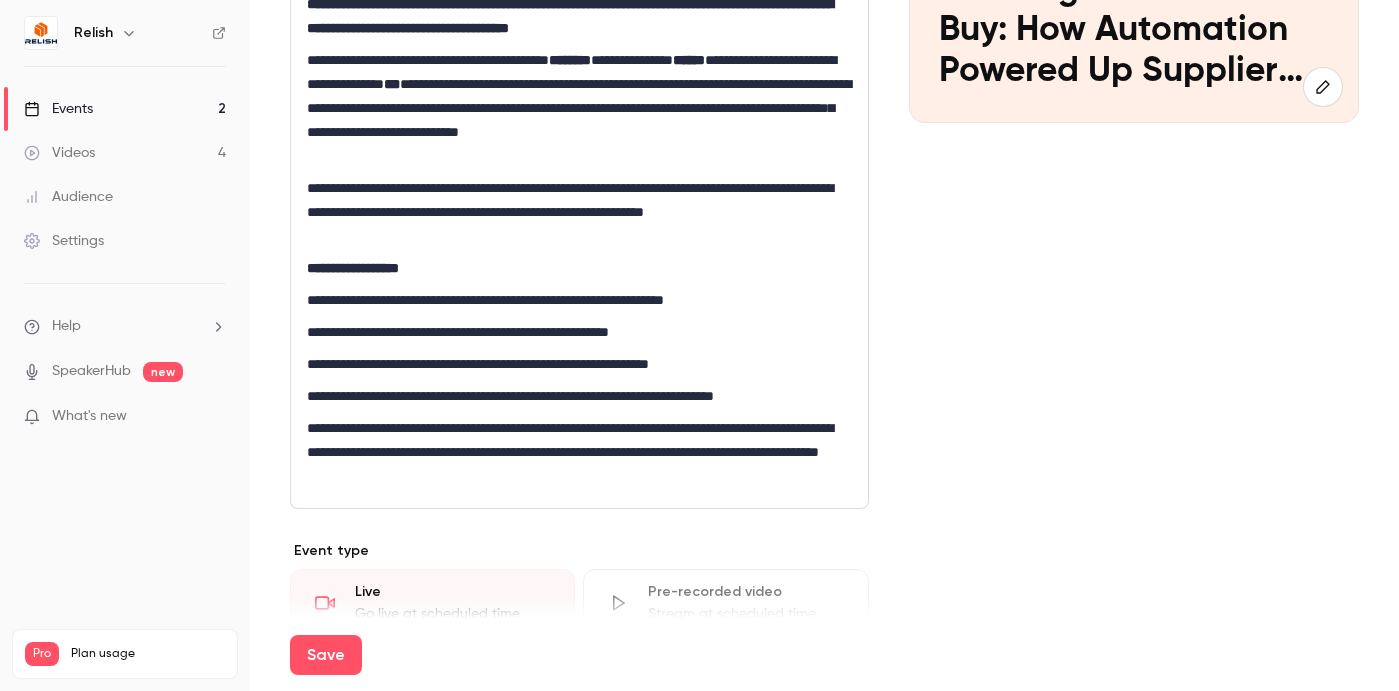 click on "**********" at bounding box center [579, 300] 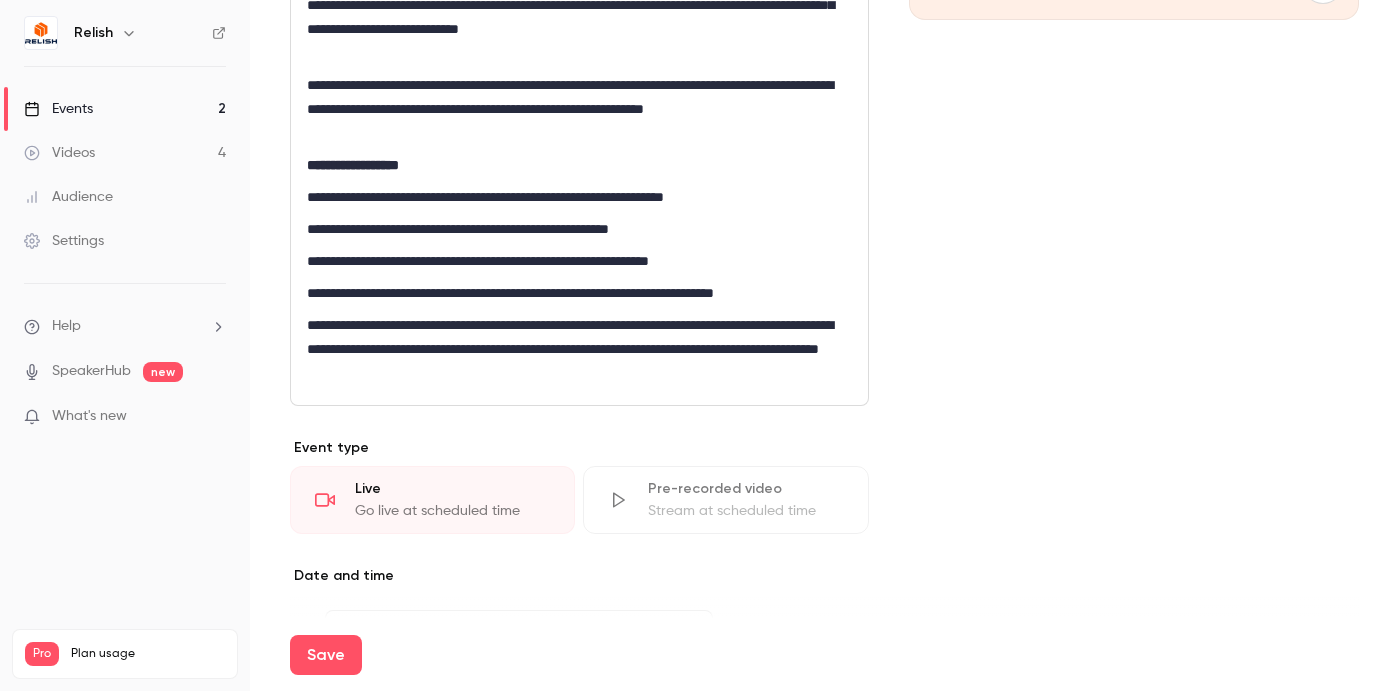 scroll, scrollTop: 445, scrollLeft: 0, axis: vertical 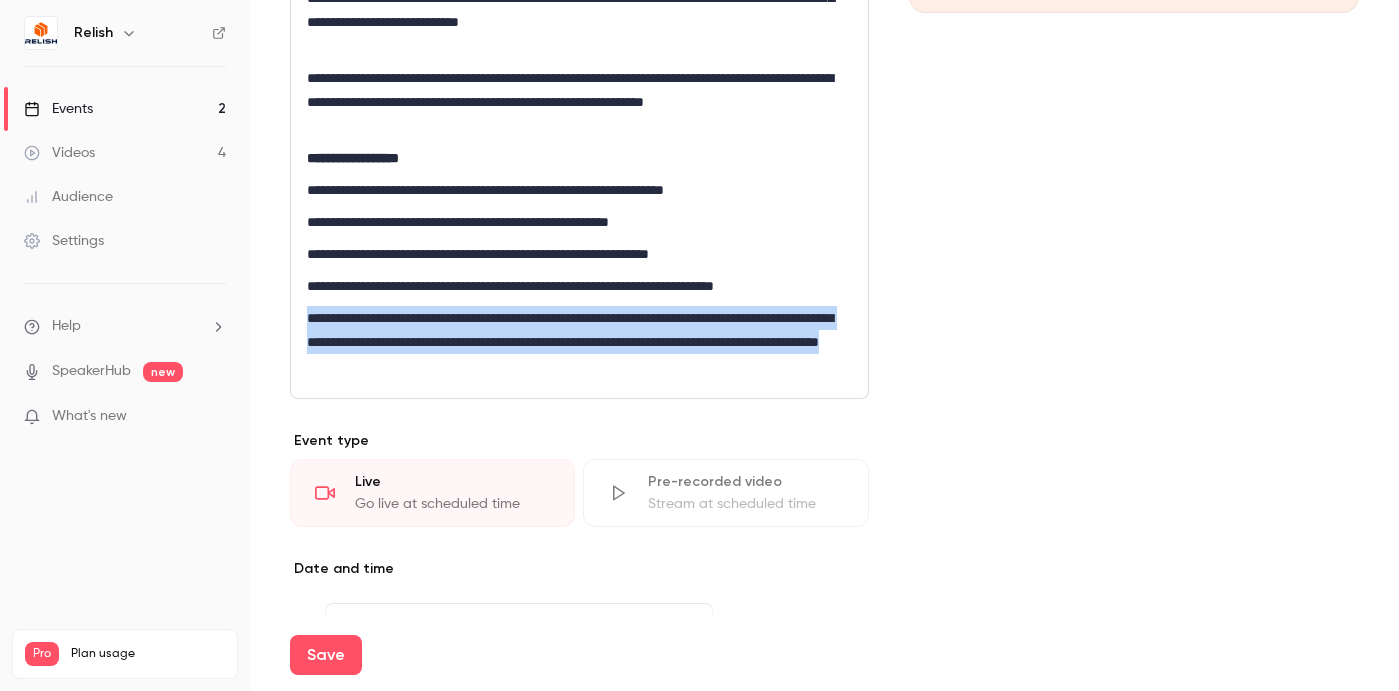 drag, startPoint x: 574, startPoint y: 371, endPoint x: 268, endPoint y: 329, distance: 308.8689 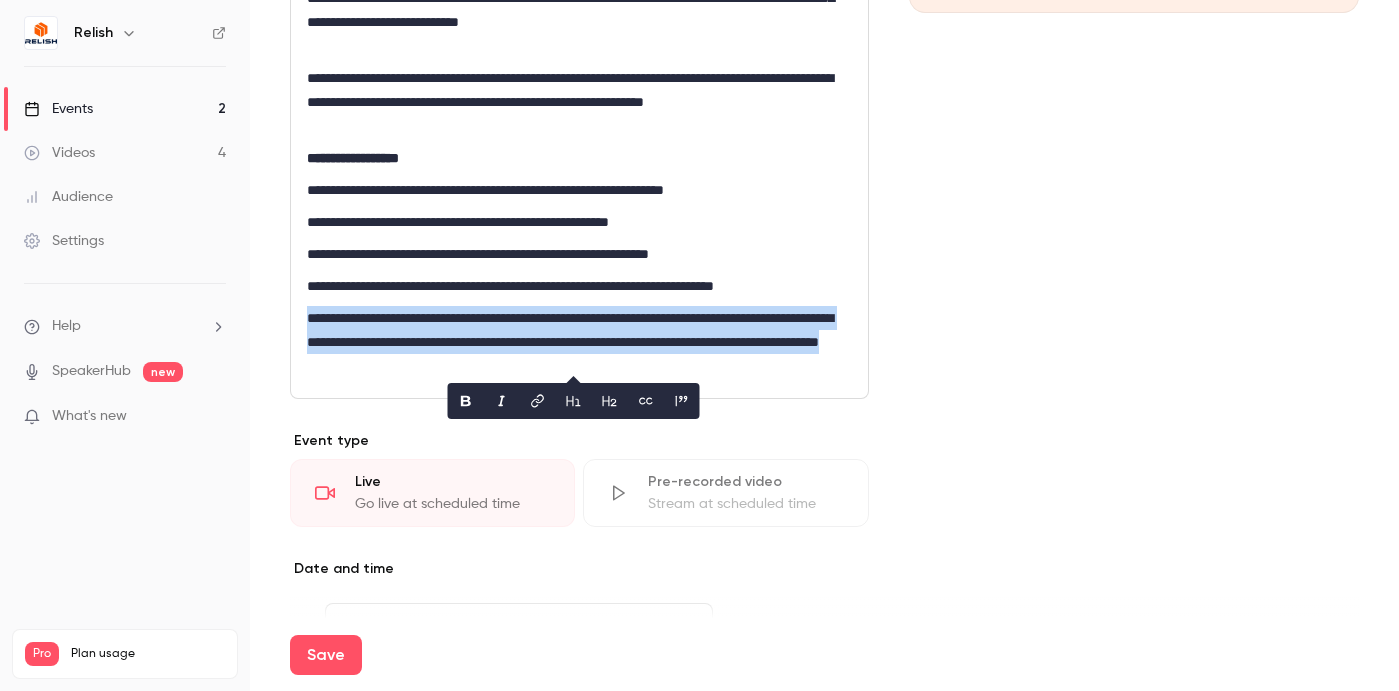 copy on "**********" 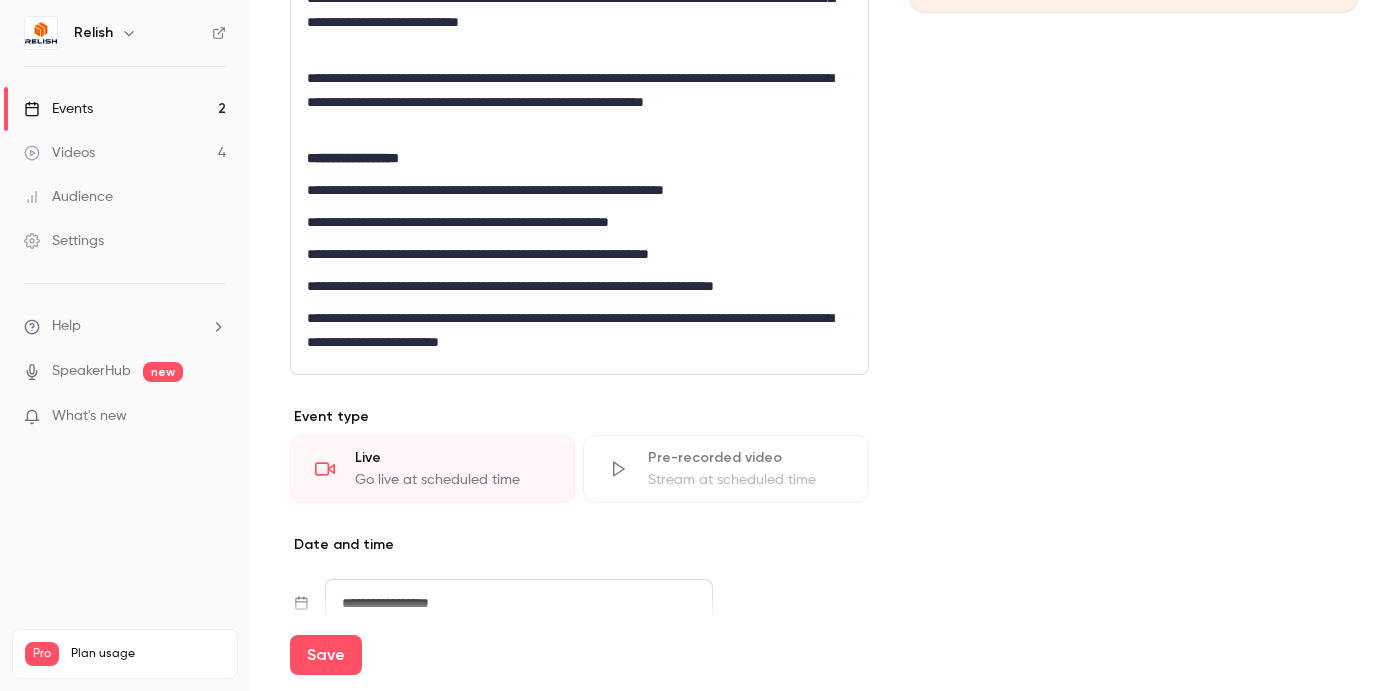 scroll, scrollTop: 0, scrollLeft: 0, axis: both 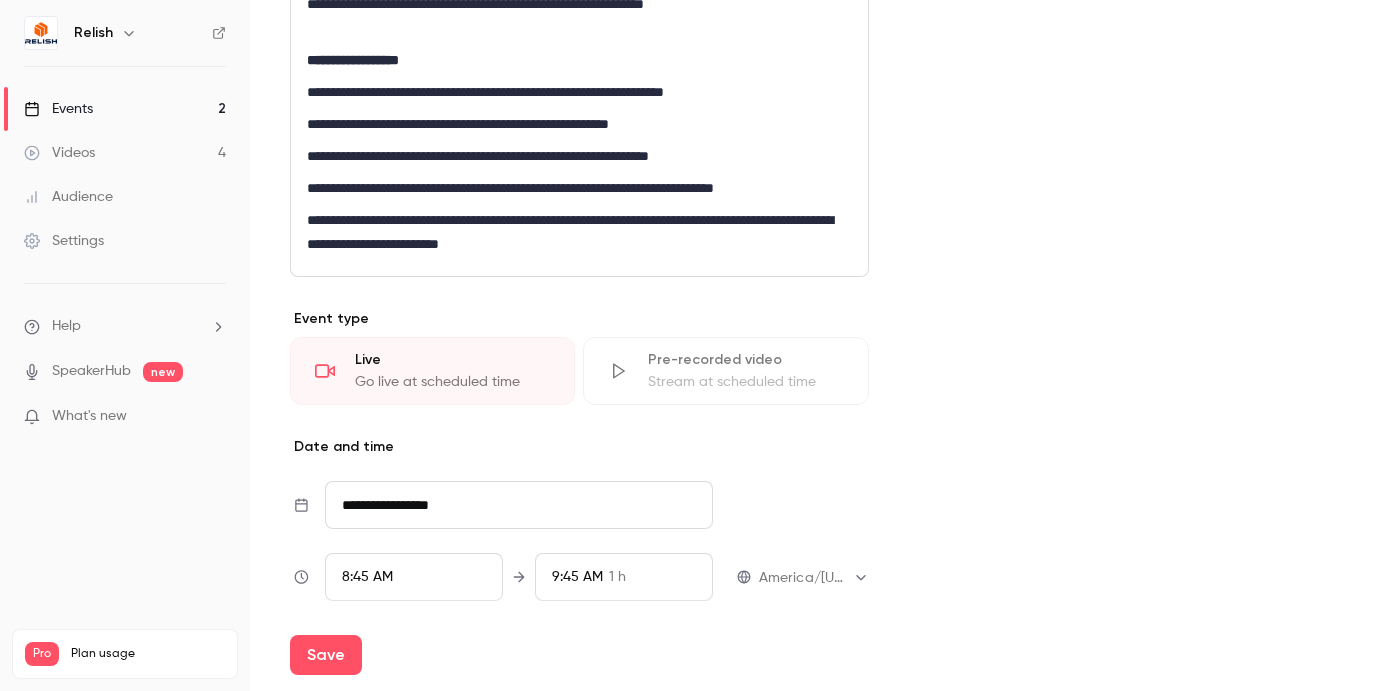click on "**********" at bounding box center (579, 232) 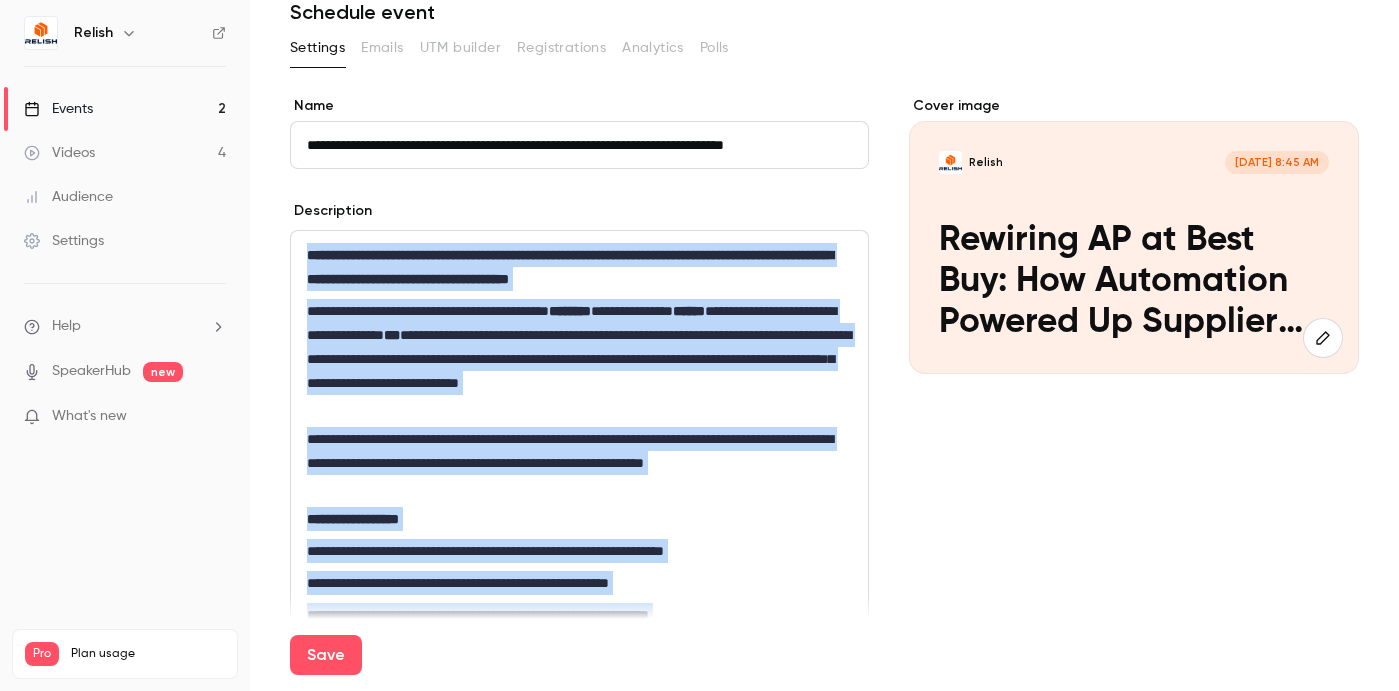scroll, scrollTop: 0, scrollLeft: 0, axis: both 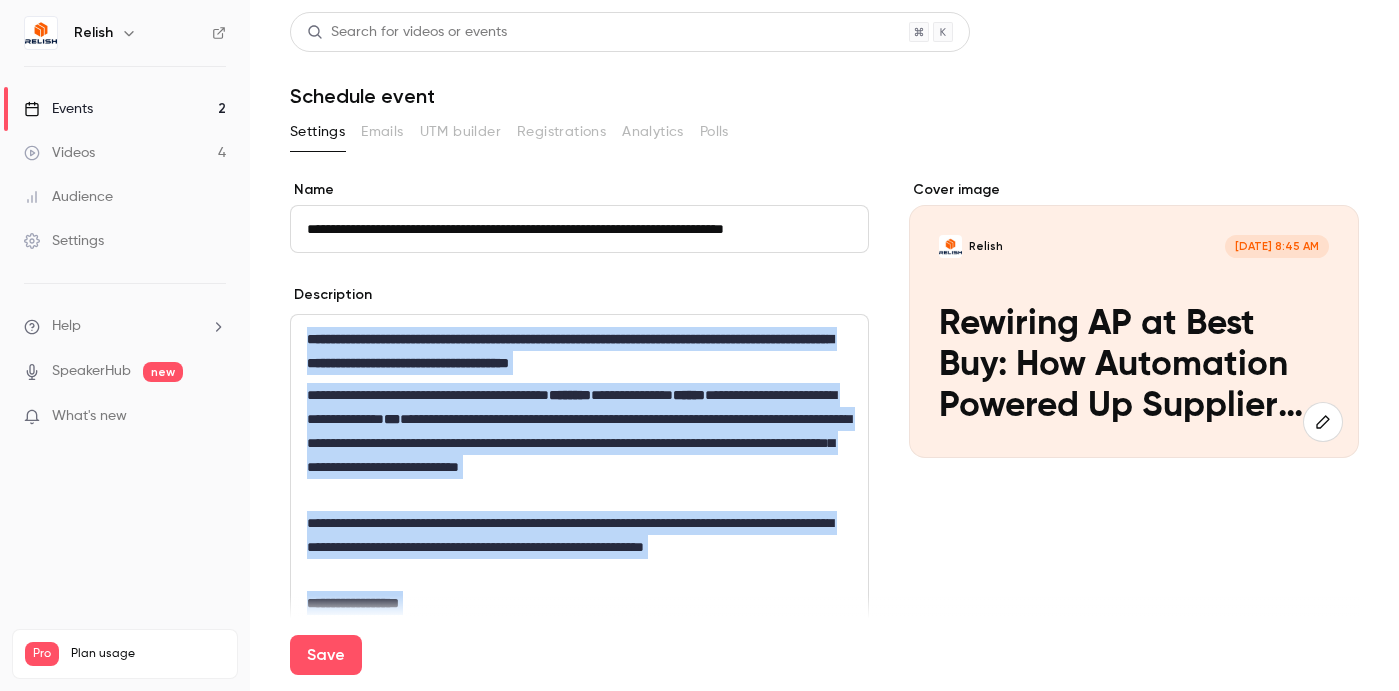drag, startPoint x: 762, startPoint y: 249, endPoint x: 274, endPoint y: -130, distance: 617.8875 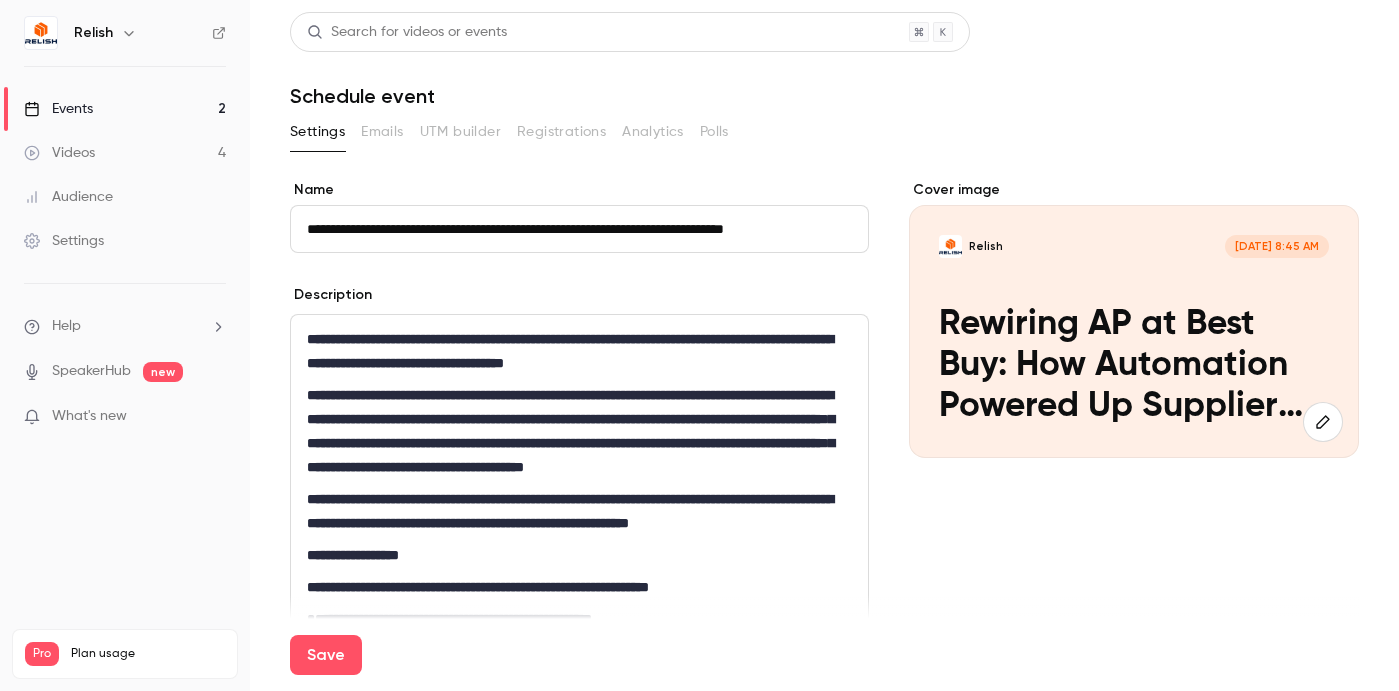 scroll, scrollTop: 0, scrollLeft: 0, axis: both 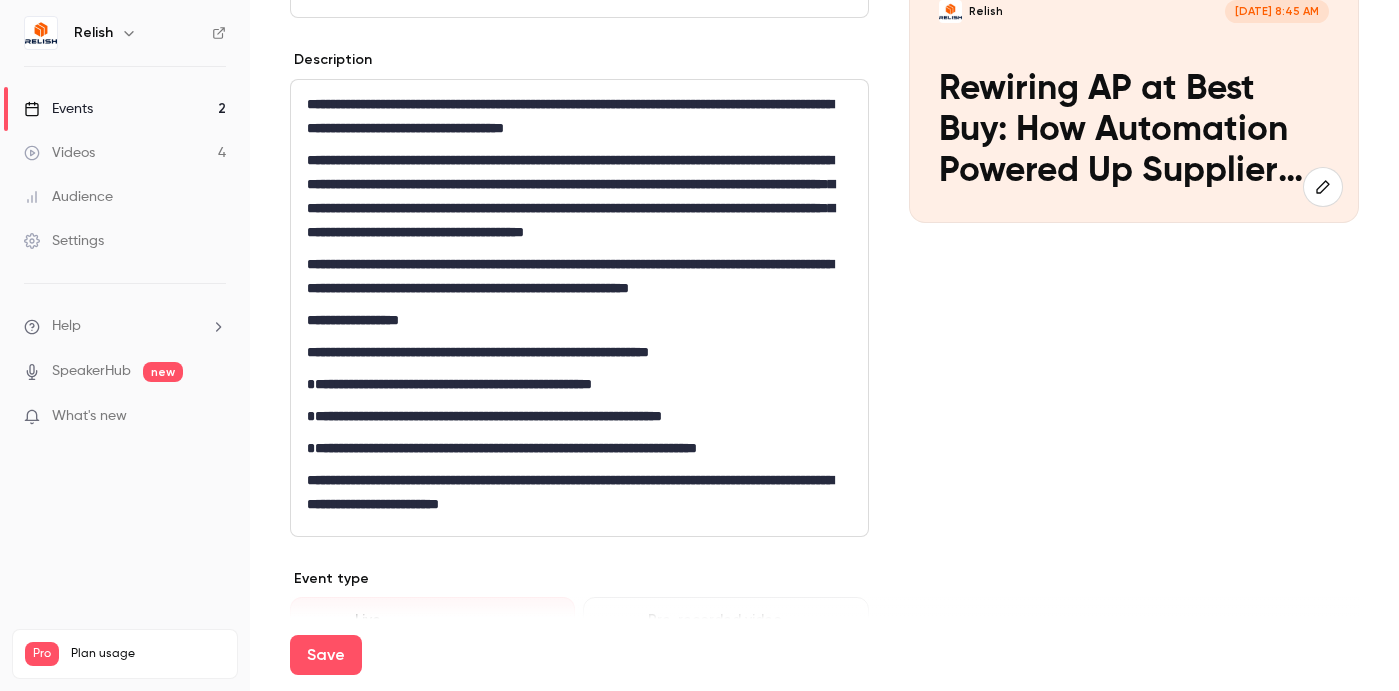 click on "**********" at bounding box center [579, 492] 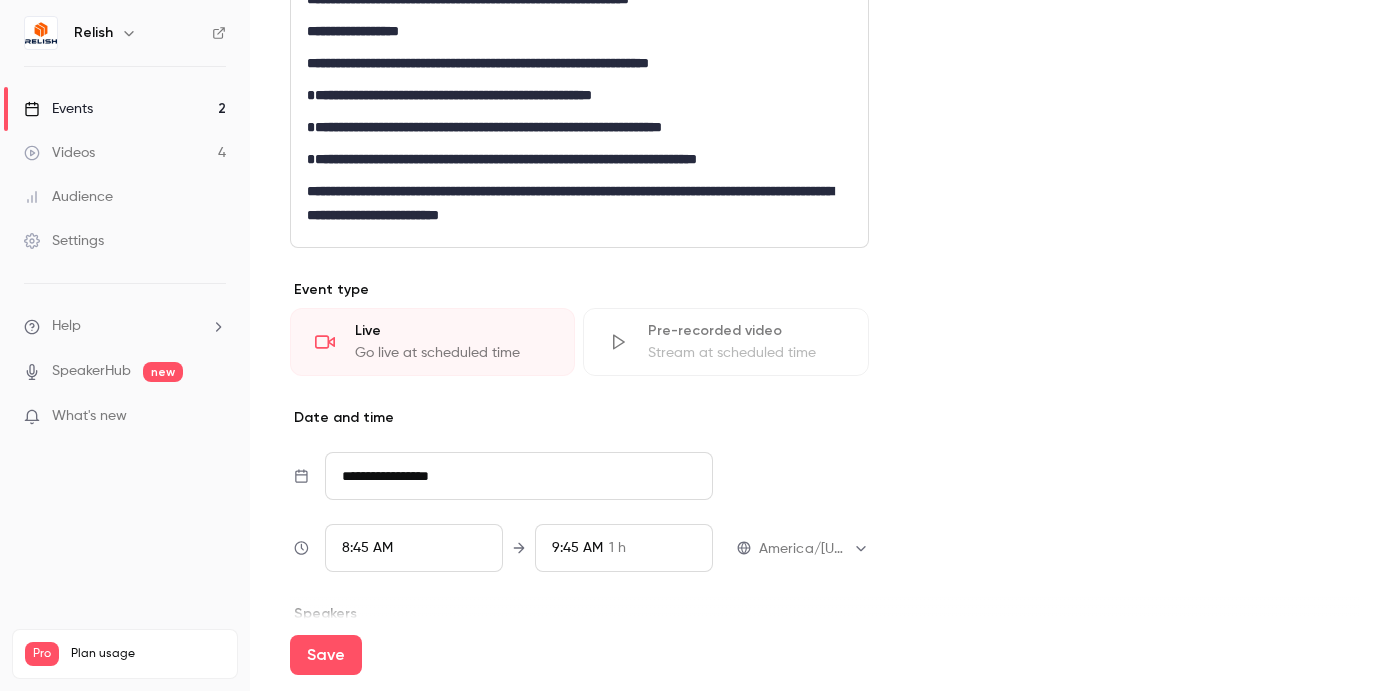 scroll, scrollTop: 528, scrollLeft: 0, axis: vertical 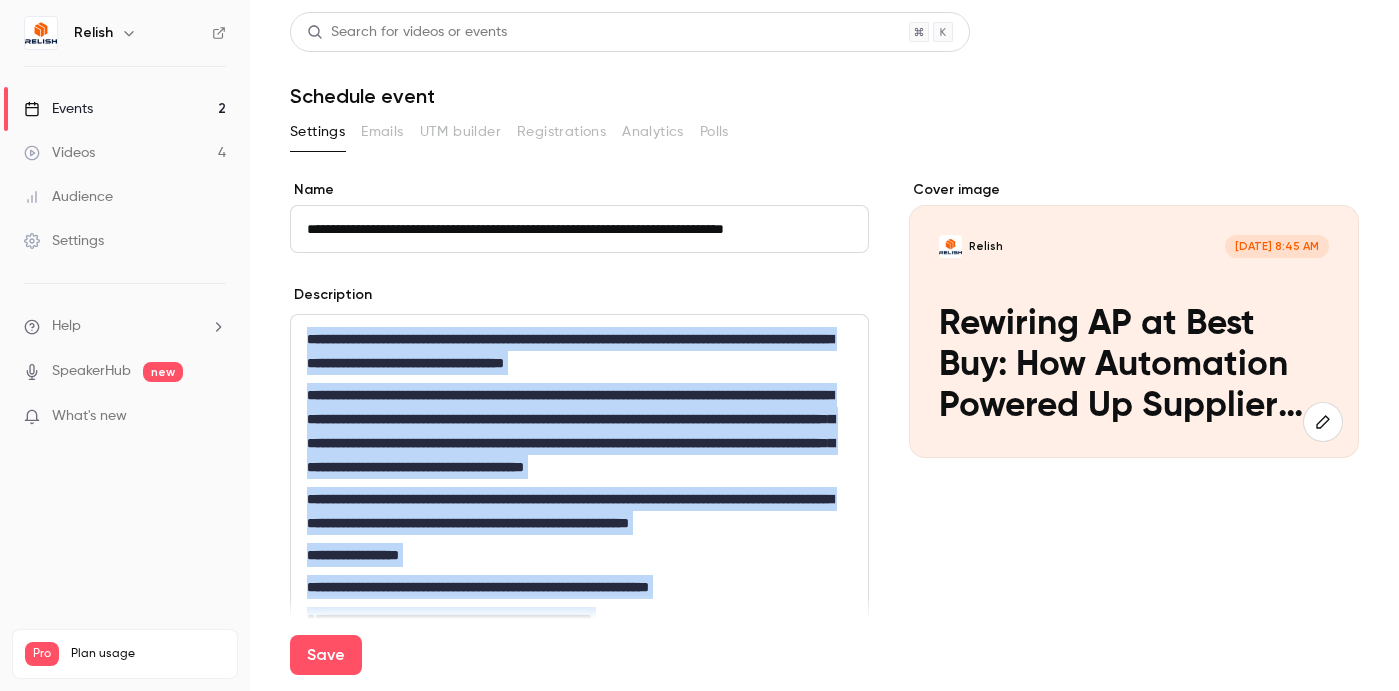 drag, startPoint x: 669, startPoint y: 264, endPoint x: 255, endPoint y: 293, distance: 415.01447 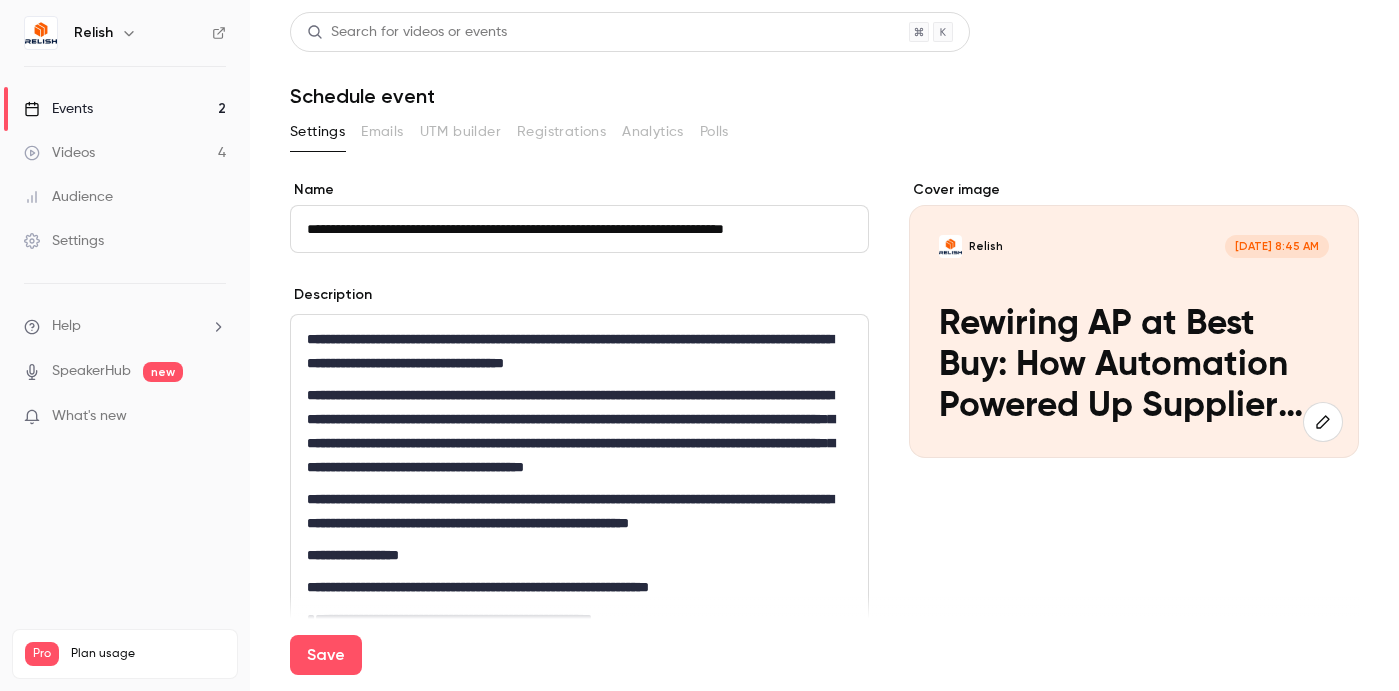scroll, scrollTop: 0, scrollLeft: 0, axis: both 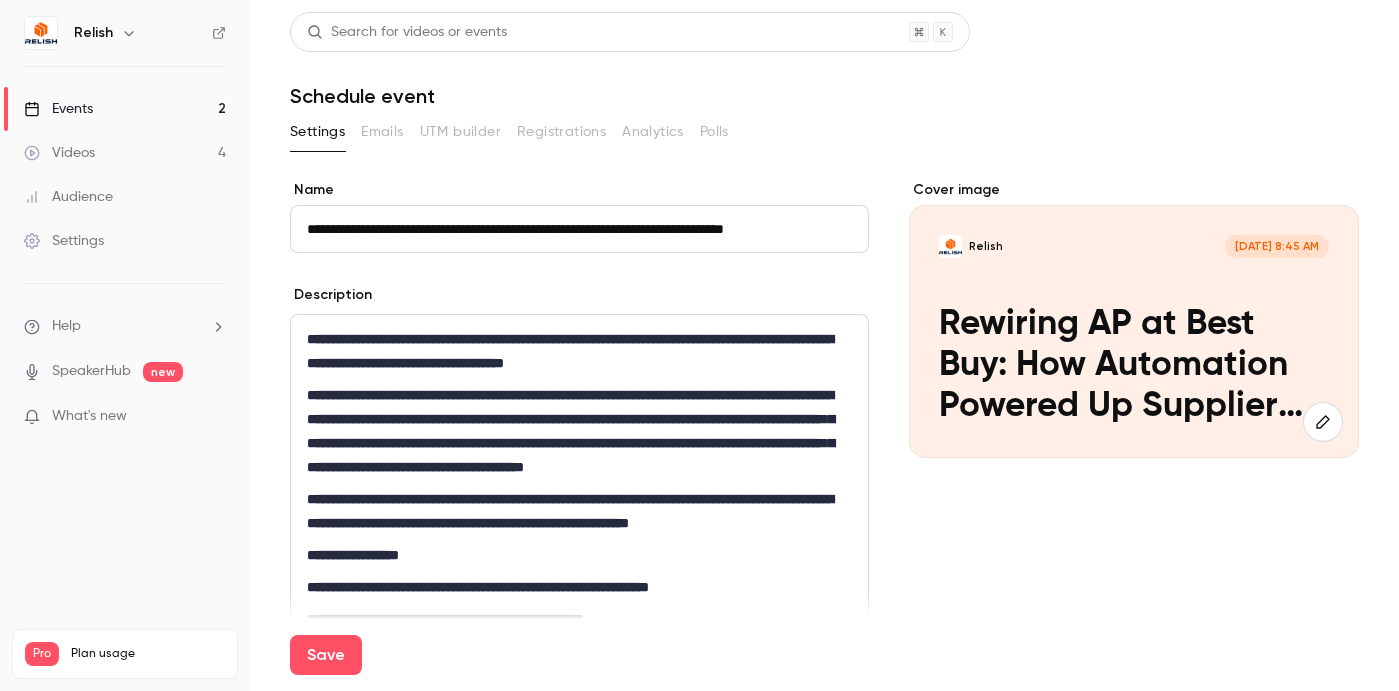 click on "**********" at bounding box center (579, 229) 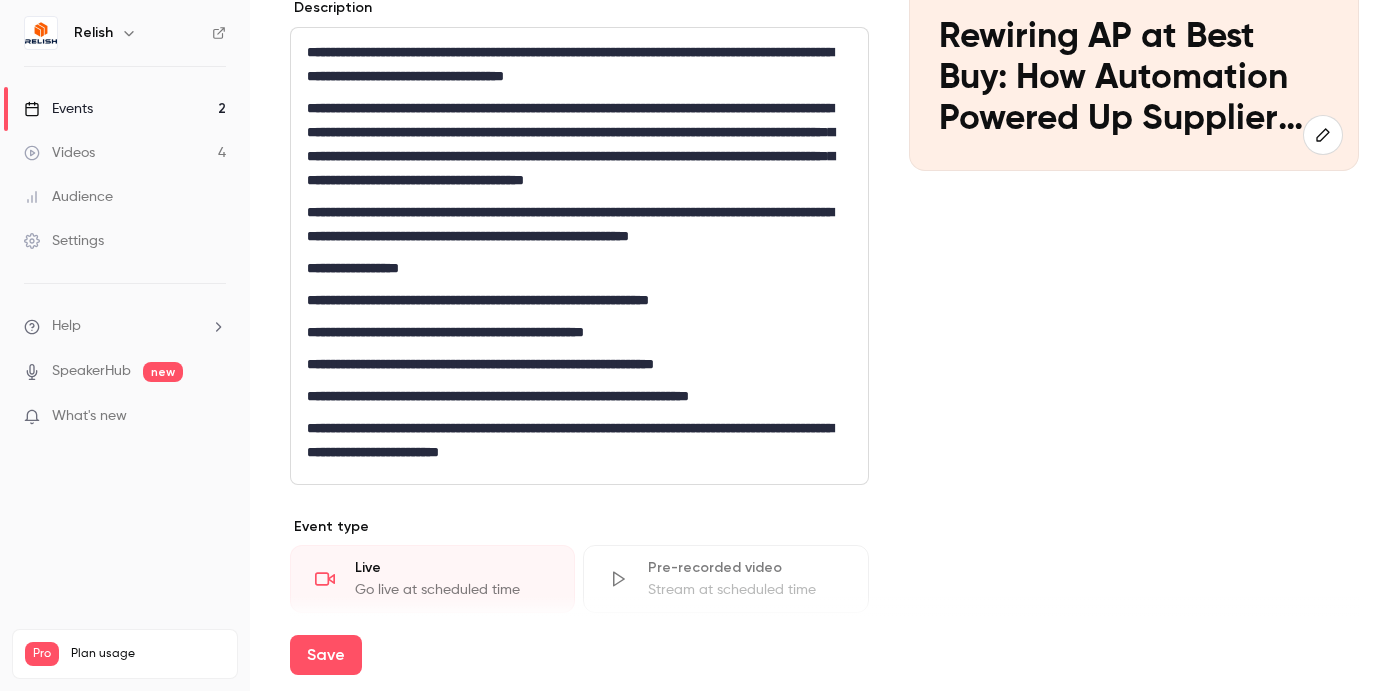 scroll, scrollTop: 338, scrollLeft: 0, axis: vertical 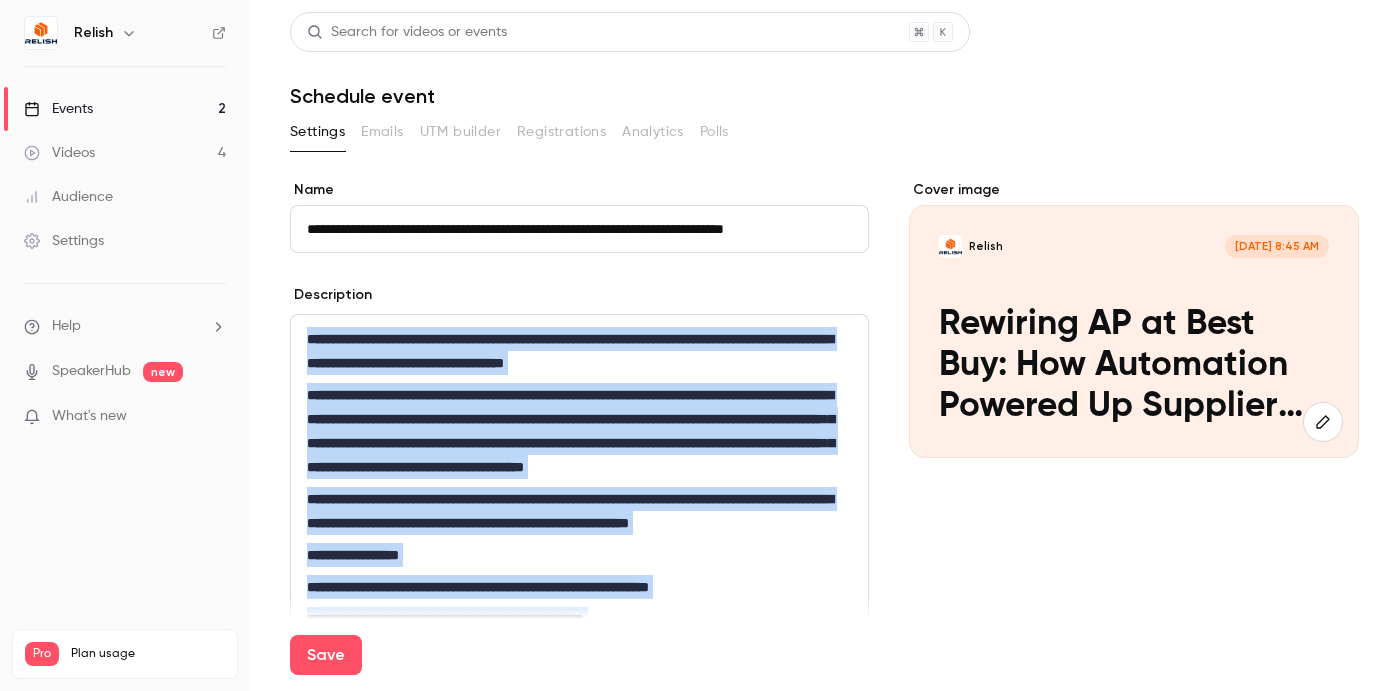 drag, startPoint x: 632, startPoint y: 454, endPoint x: 257, endPoint y: 302, distance: 404.6344 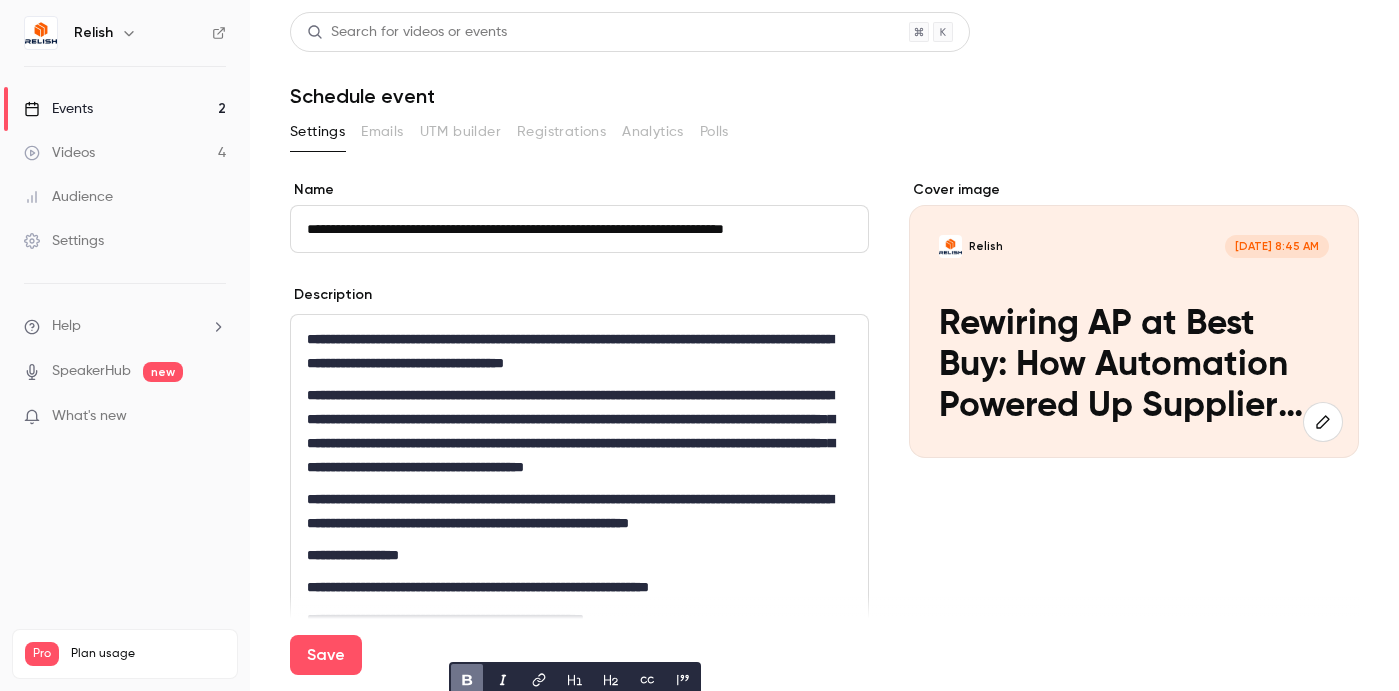 click on "Description" at bounding box center (579, 297) 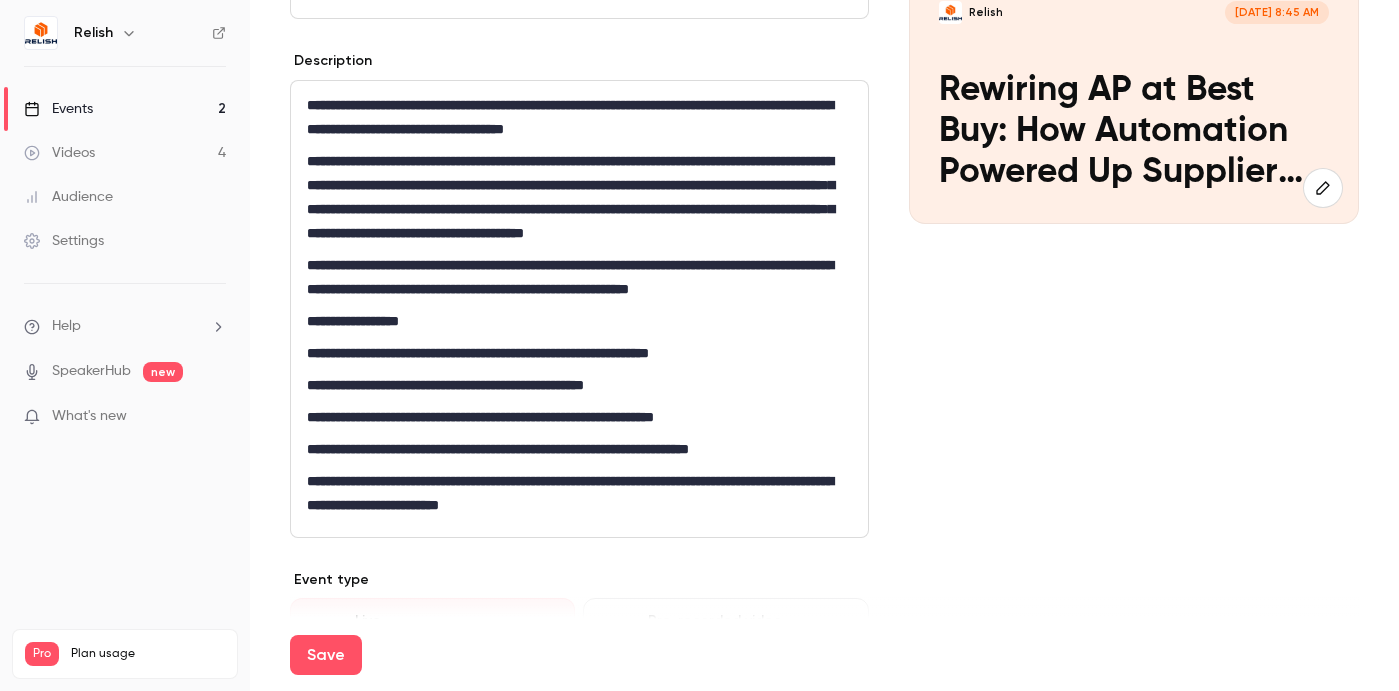 scroll, scrollTop: 237, scrollLeft: 0, axis: vertical 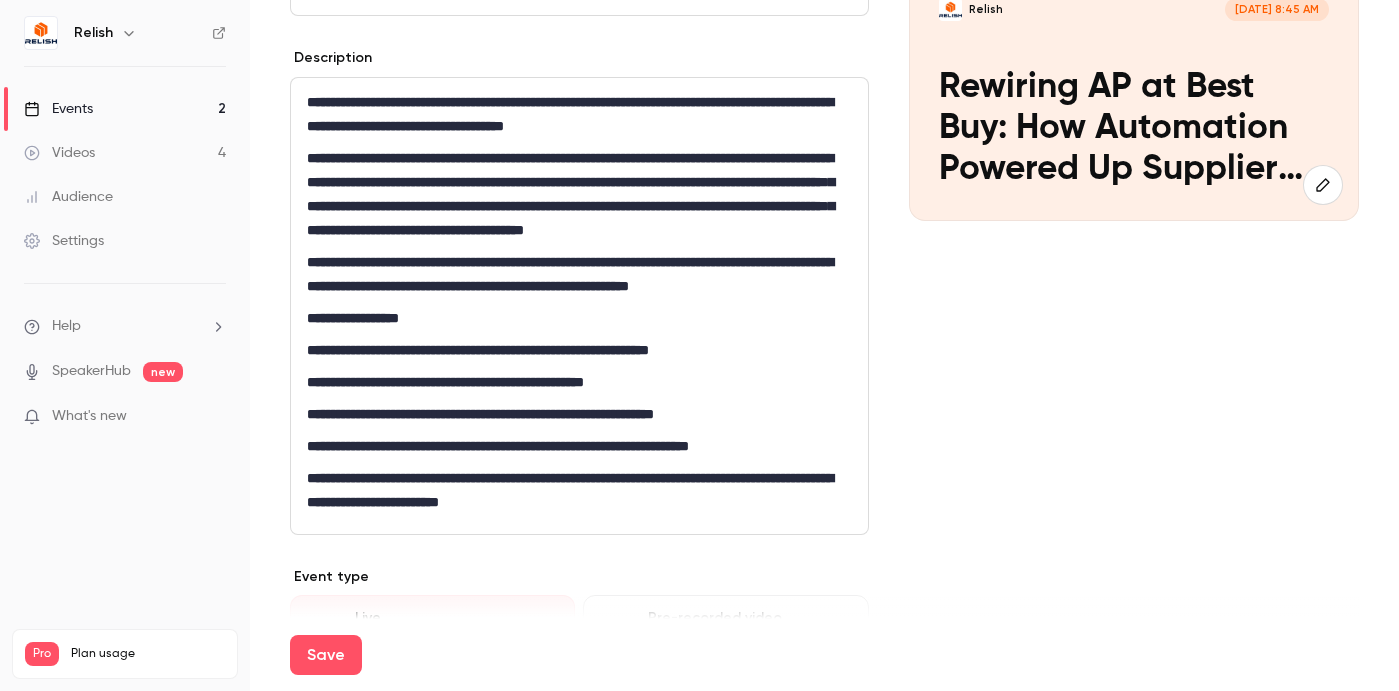 click on "**********" at bounding box center (478, 350) 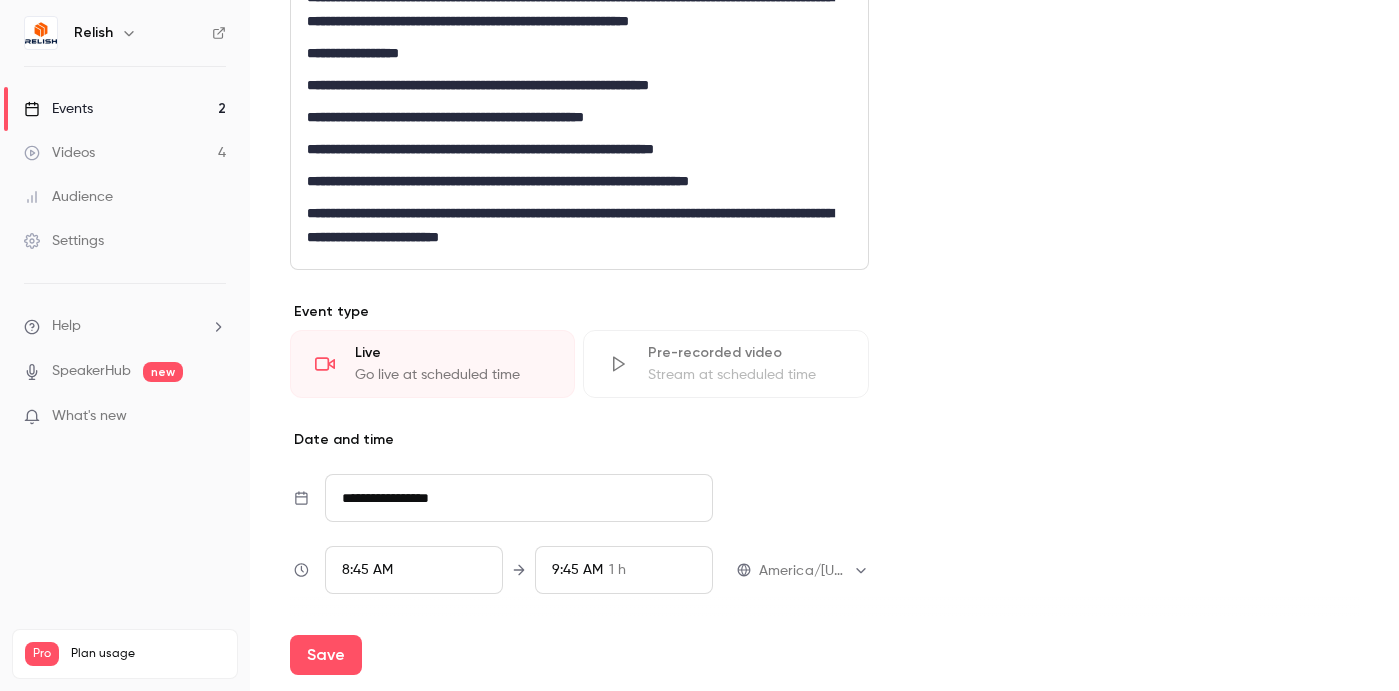 scroll, scrollTop: 570, scrollLeft: 0, axis: vertical 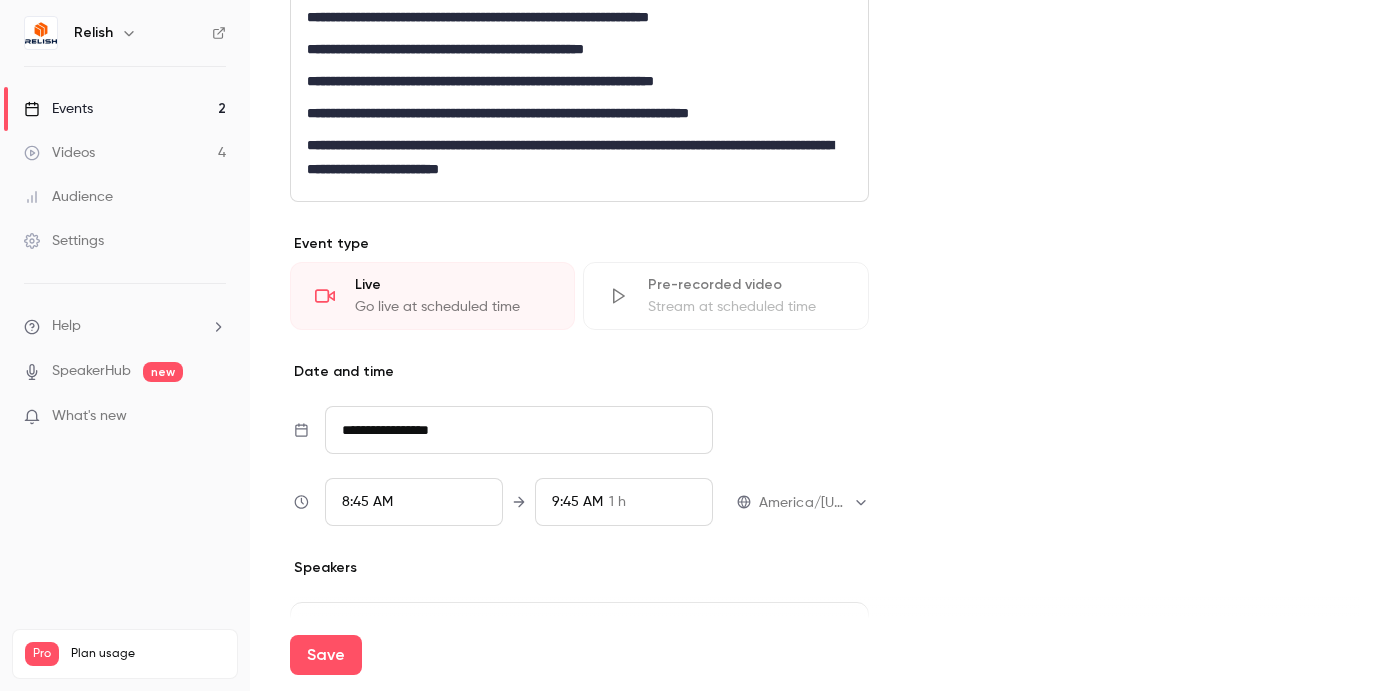 click on "**********" at bounding box center (519, 430) 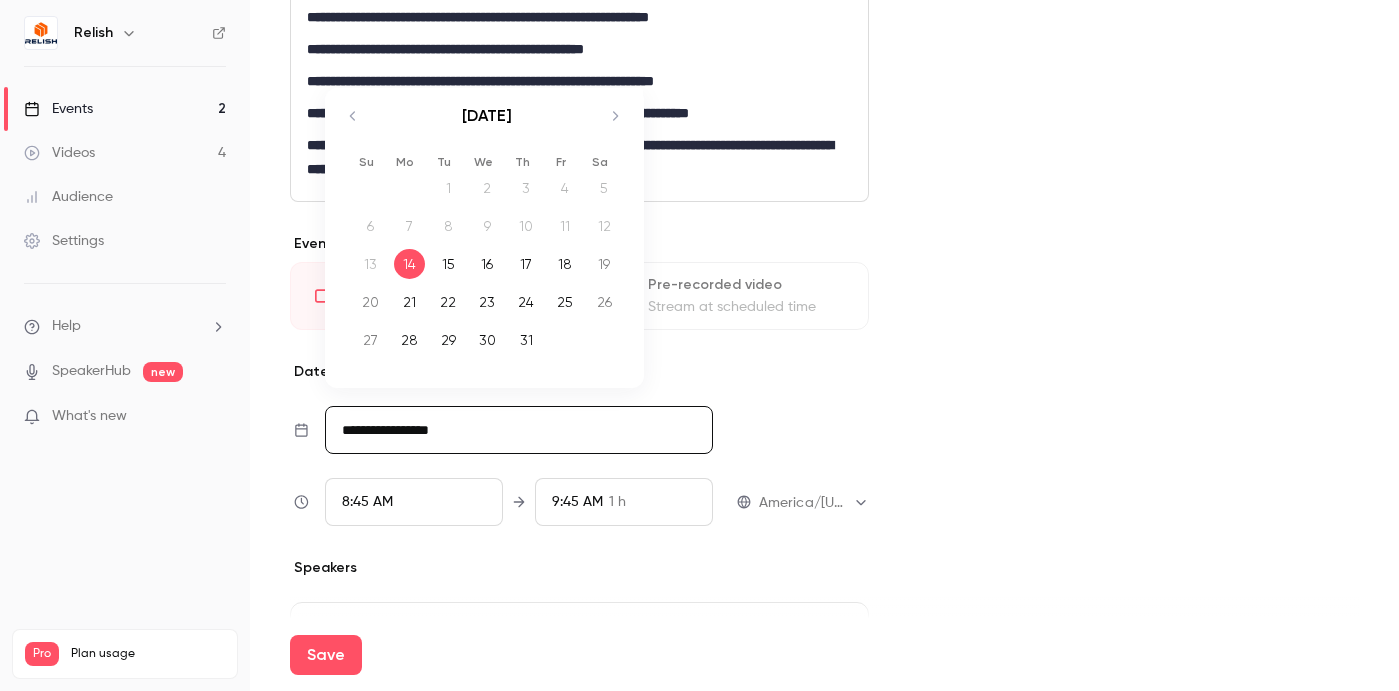 click 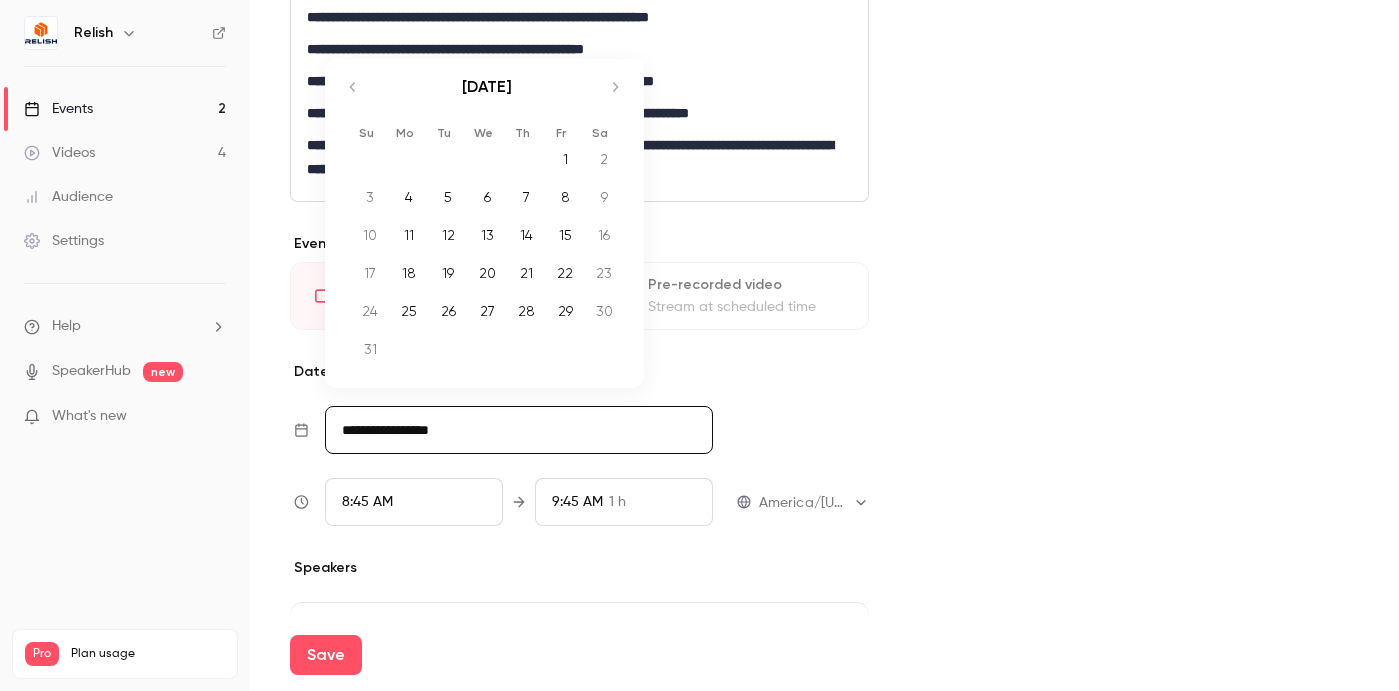 click on "27" at bounding box center (487, 311) 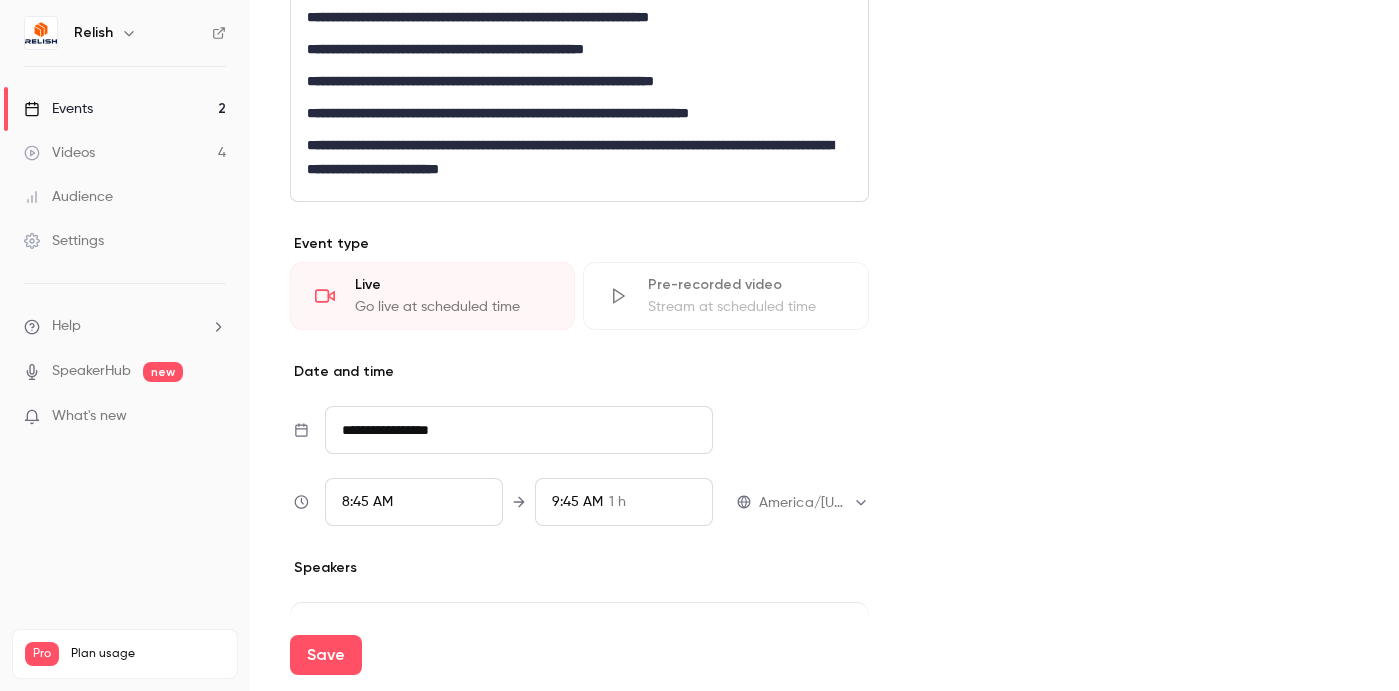 click on "8:45 AM" at bounding box center [414, 502] 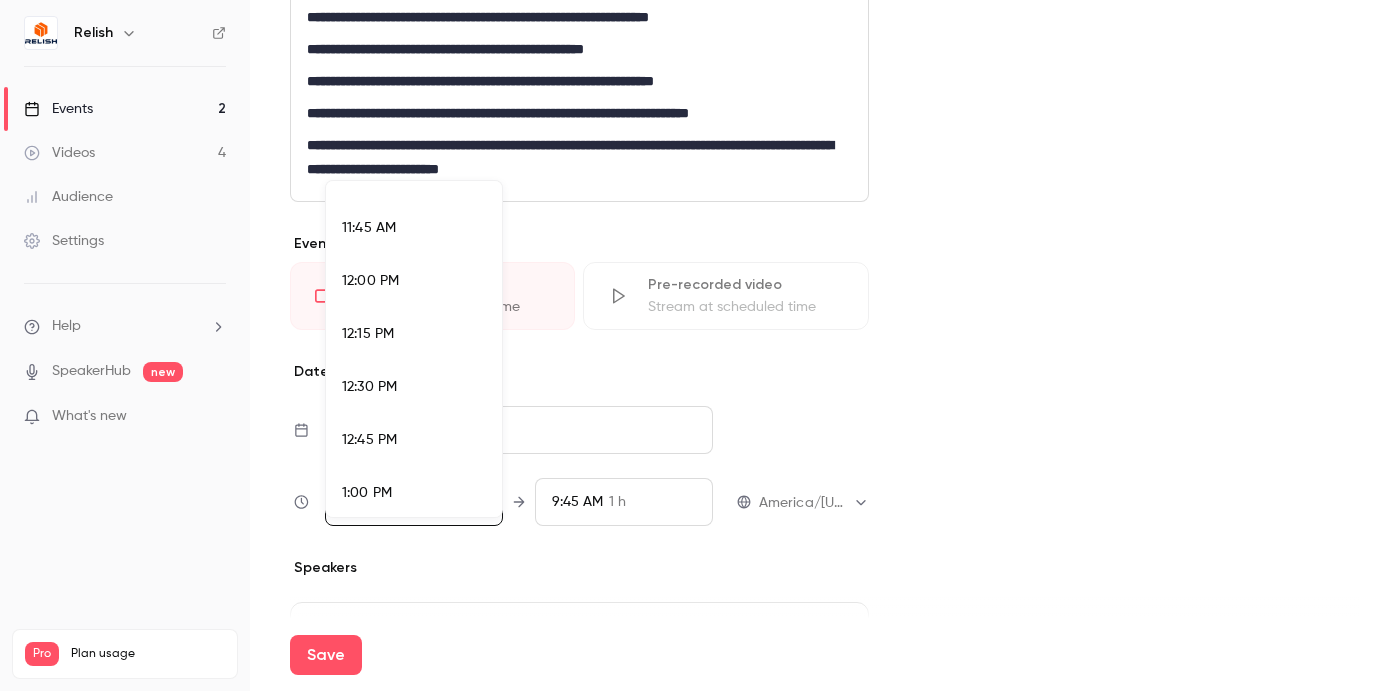 scroll, scrollTop: 2495, scrollLeft: 0, axis: vertical 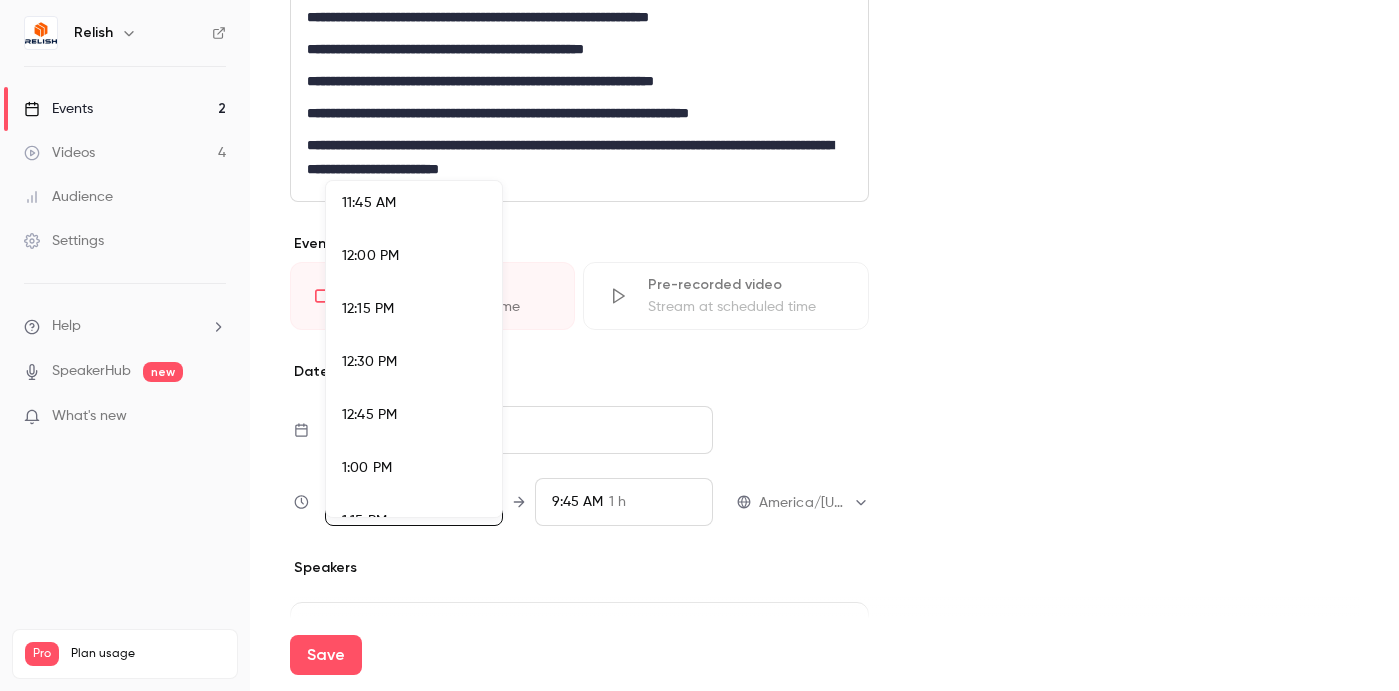 click on "1:00 PM" at bounding box center (414, 468) 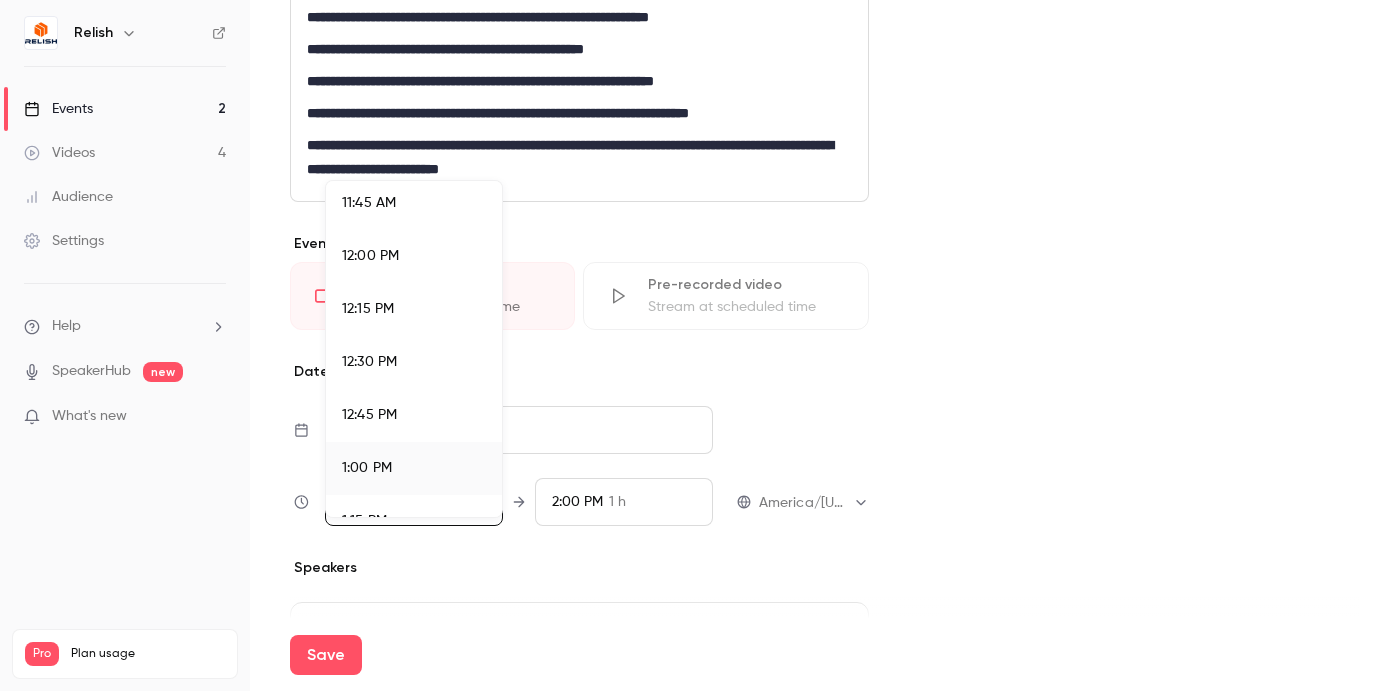 click at bounding box center [699, 345] 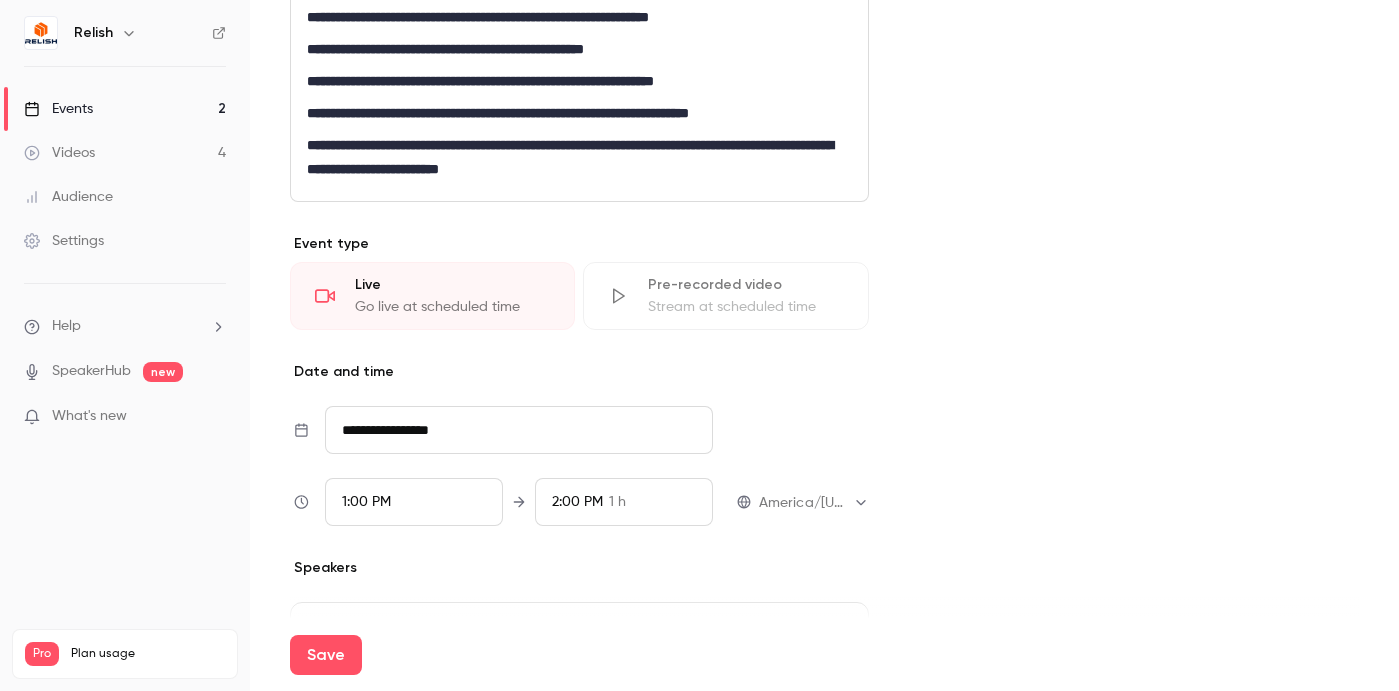 scroll, scrollTop: 1713, scrollLeft: 0, axis: vertical 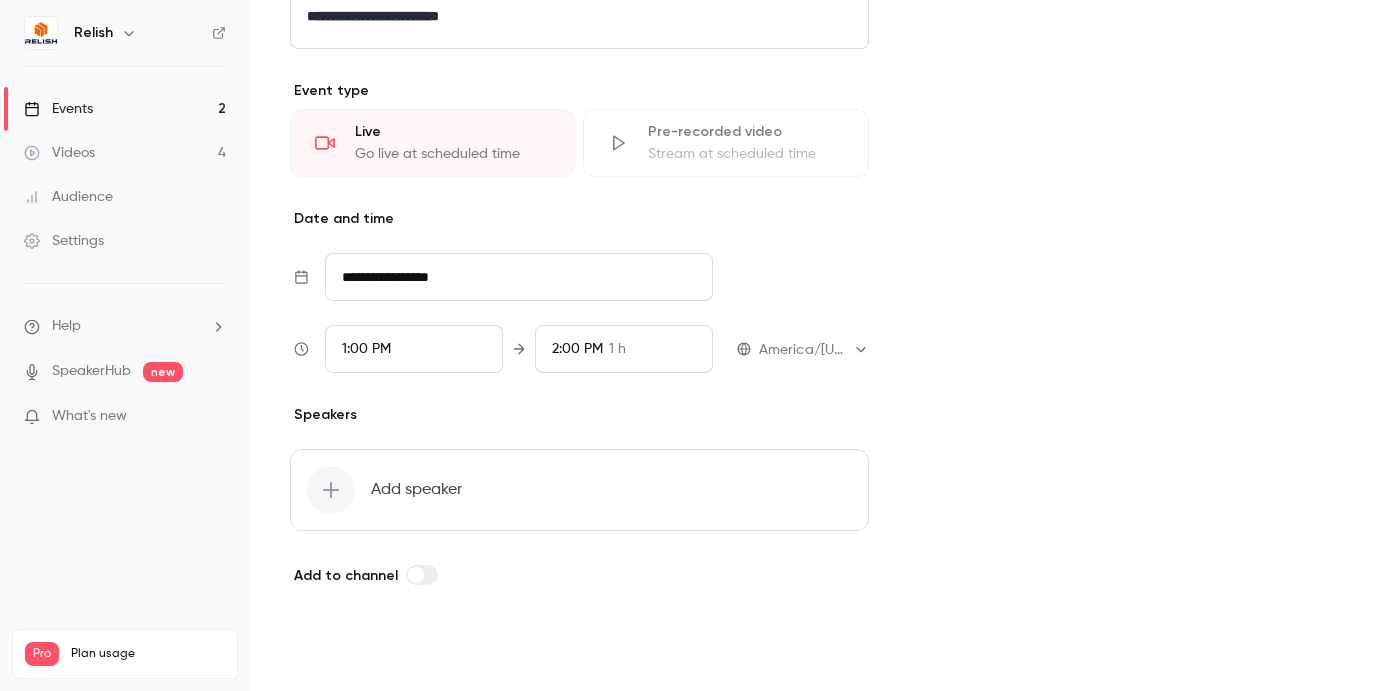 click on "Save" at bounding box center (326, 655) 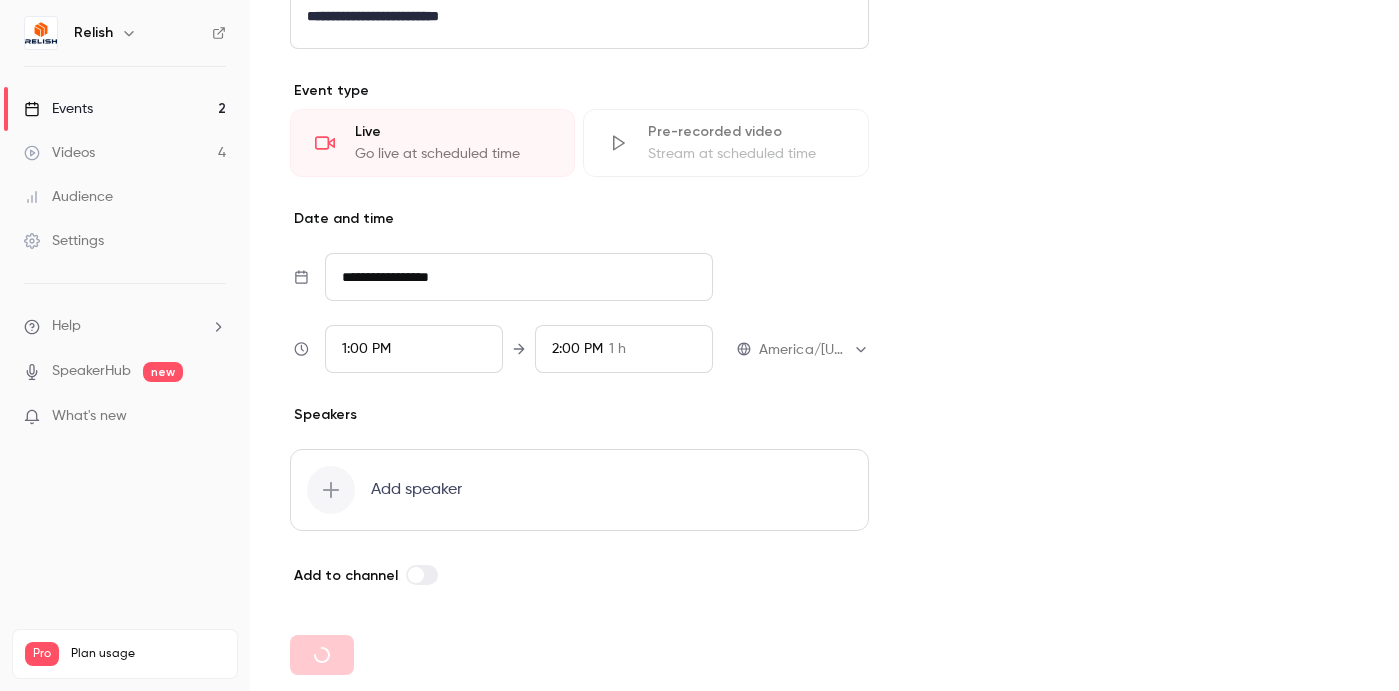 type 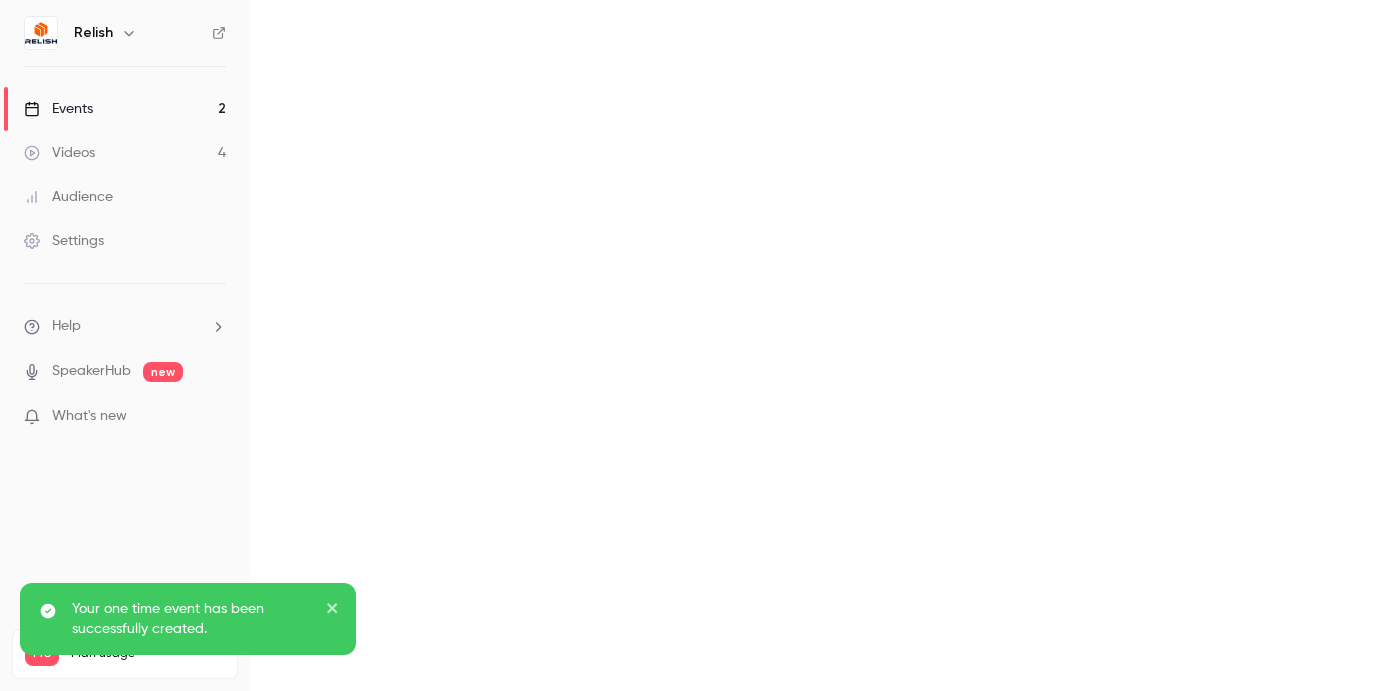 scroll, scrollTop: 0, scrollLeft: 0, axis: both 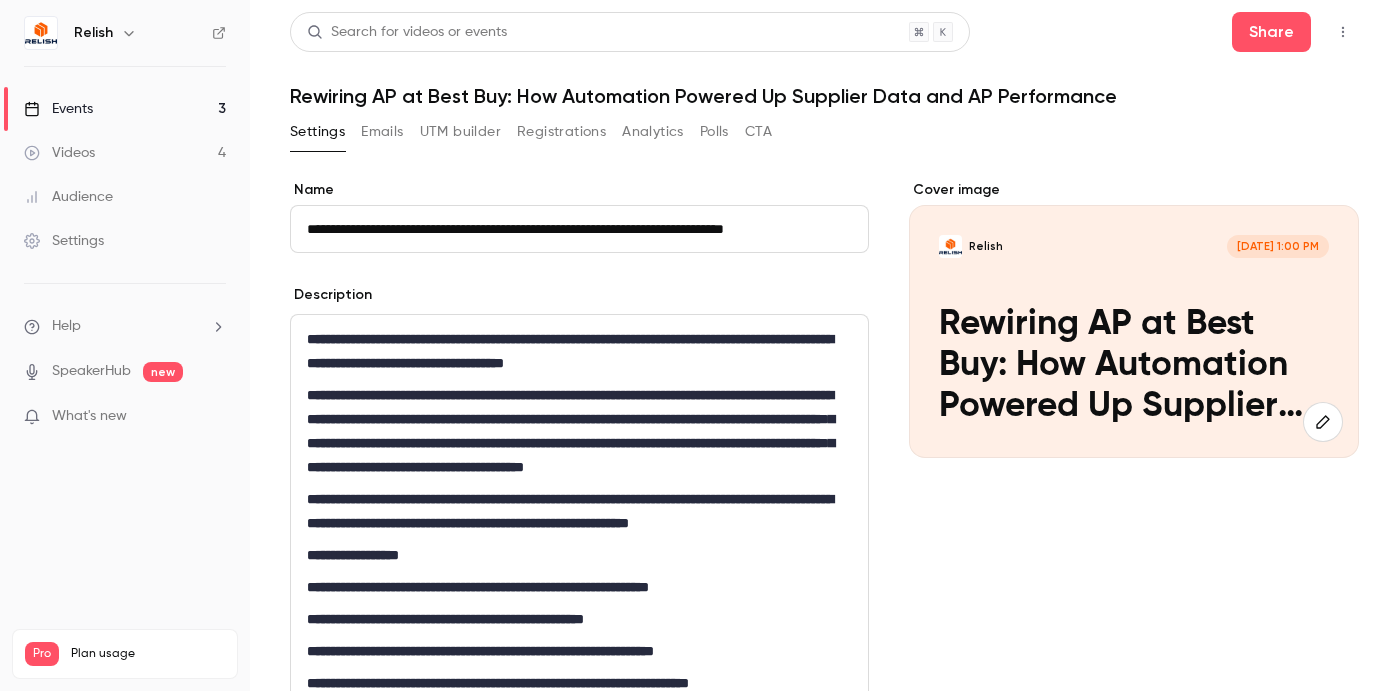 click on "**********" at bounding box center [570, 431] 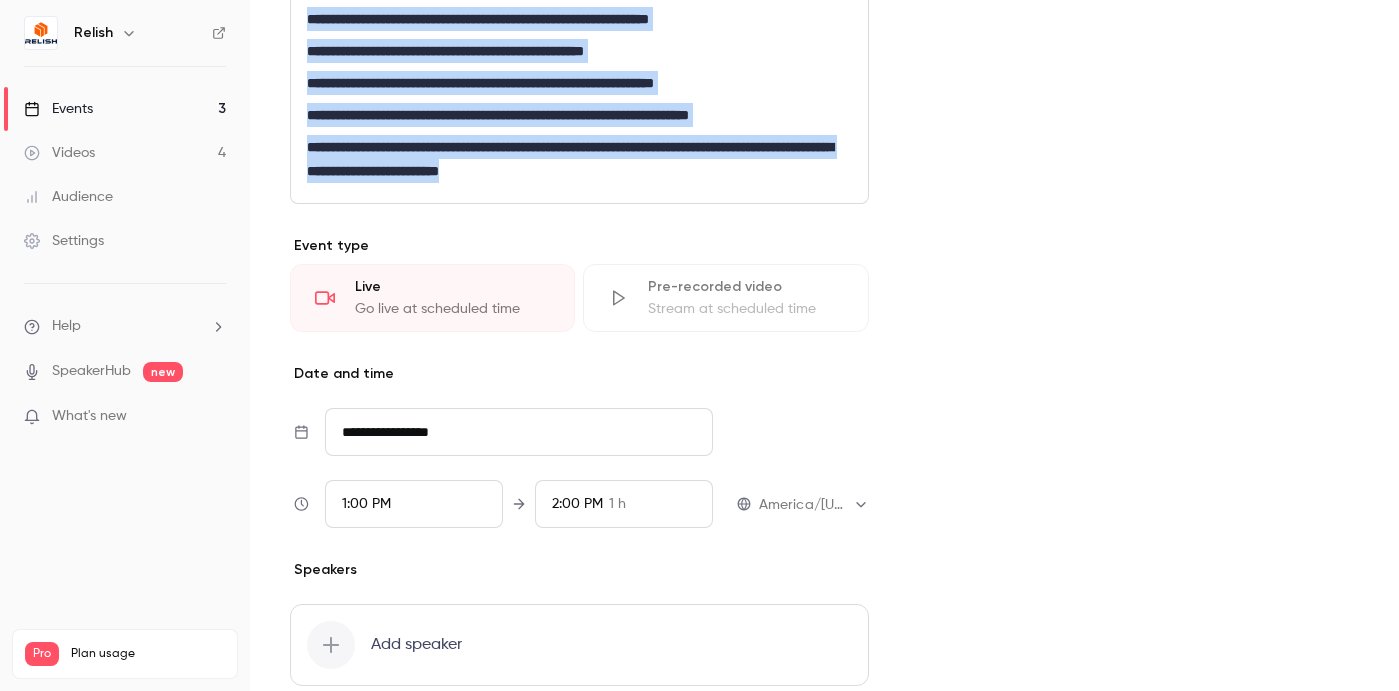 scroll, scrollTop: 779, scrollLeft: 0, axis: vertical 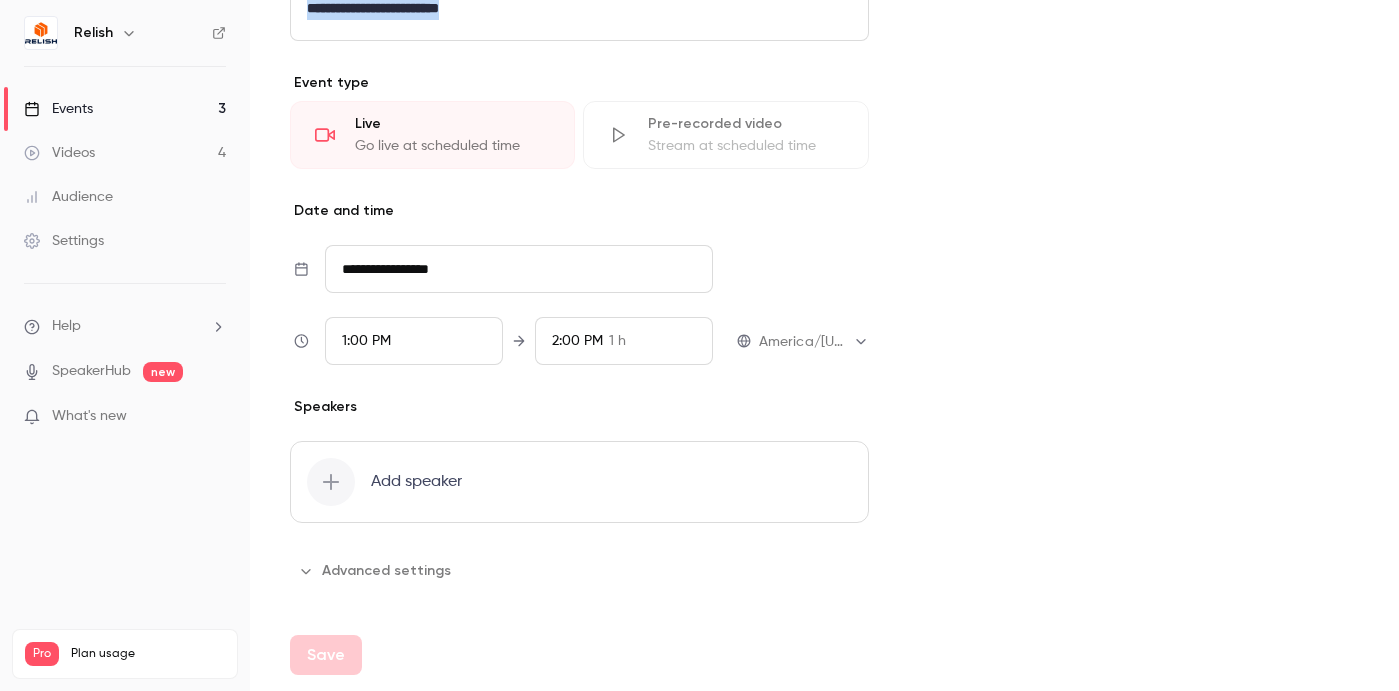 drag, startPoint x: 307, startPoint y: 335, endPoint x: 766, endPoint y: 143, distance: 497.53894 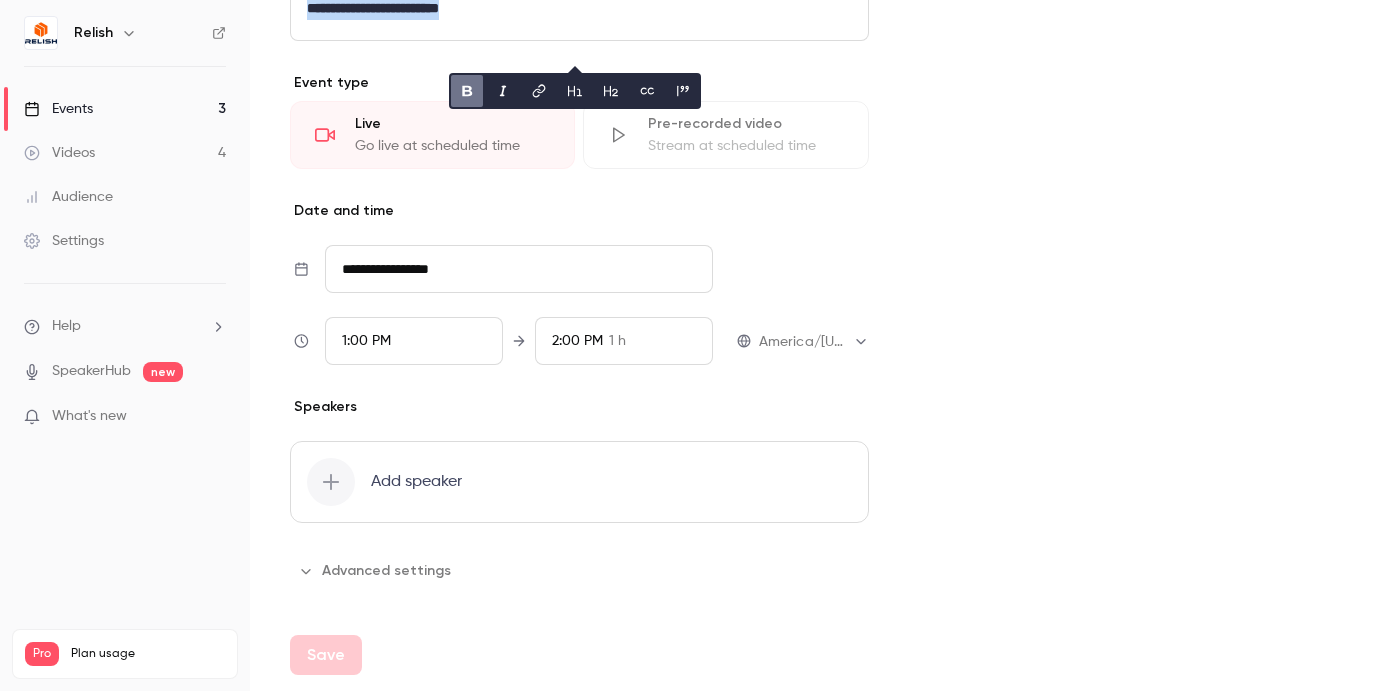 copy on "**********" 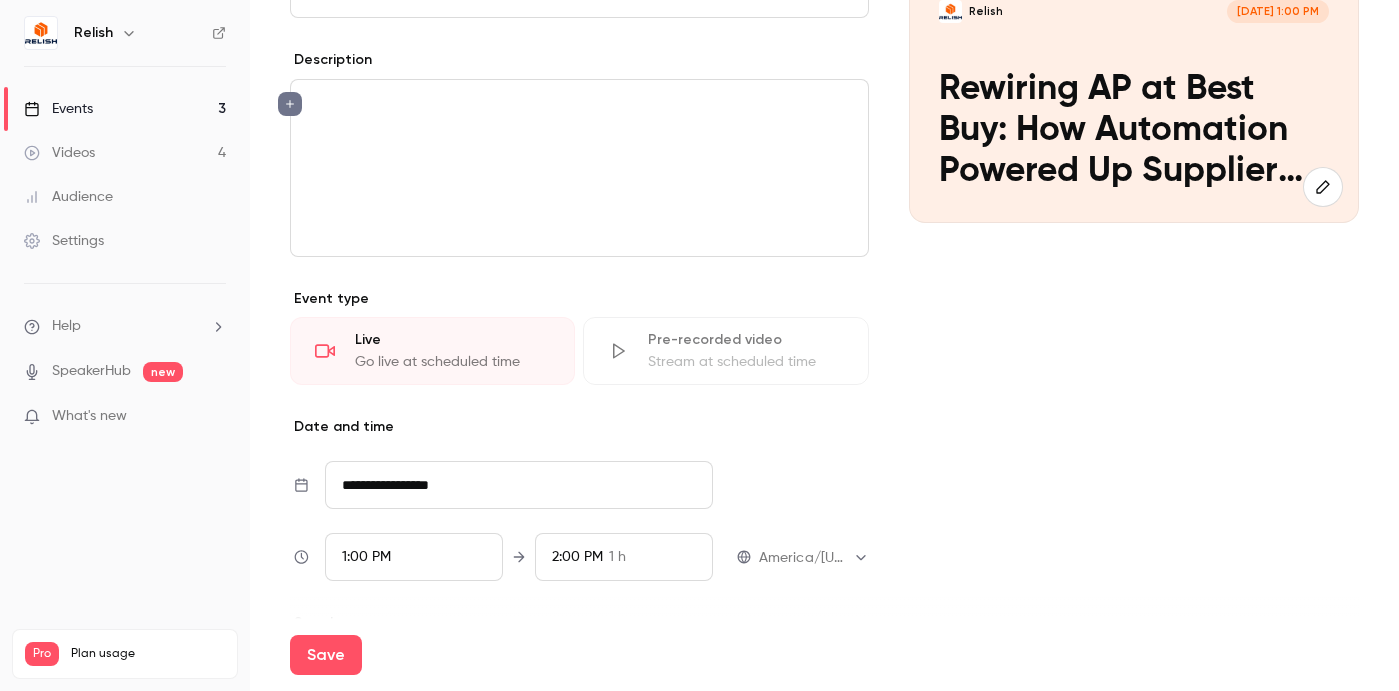 scroll, scrollTop: 232, scrollLeft: 0, axis: vertical 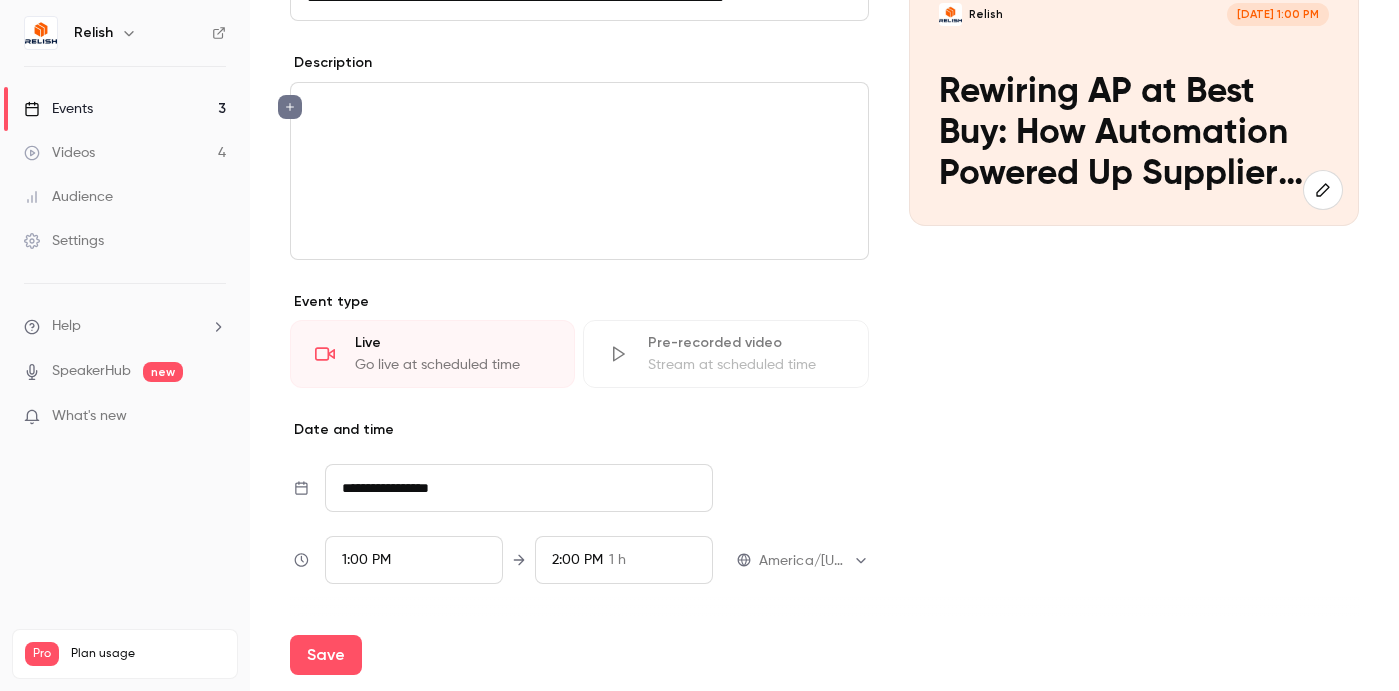 click at bounding box center [579, 171] 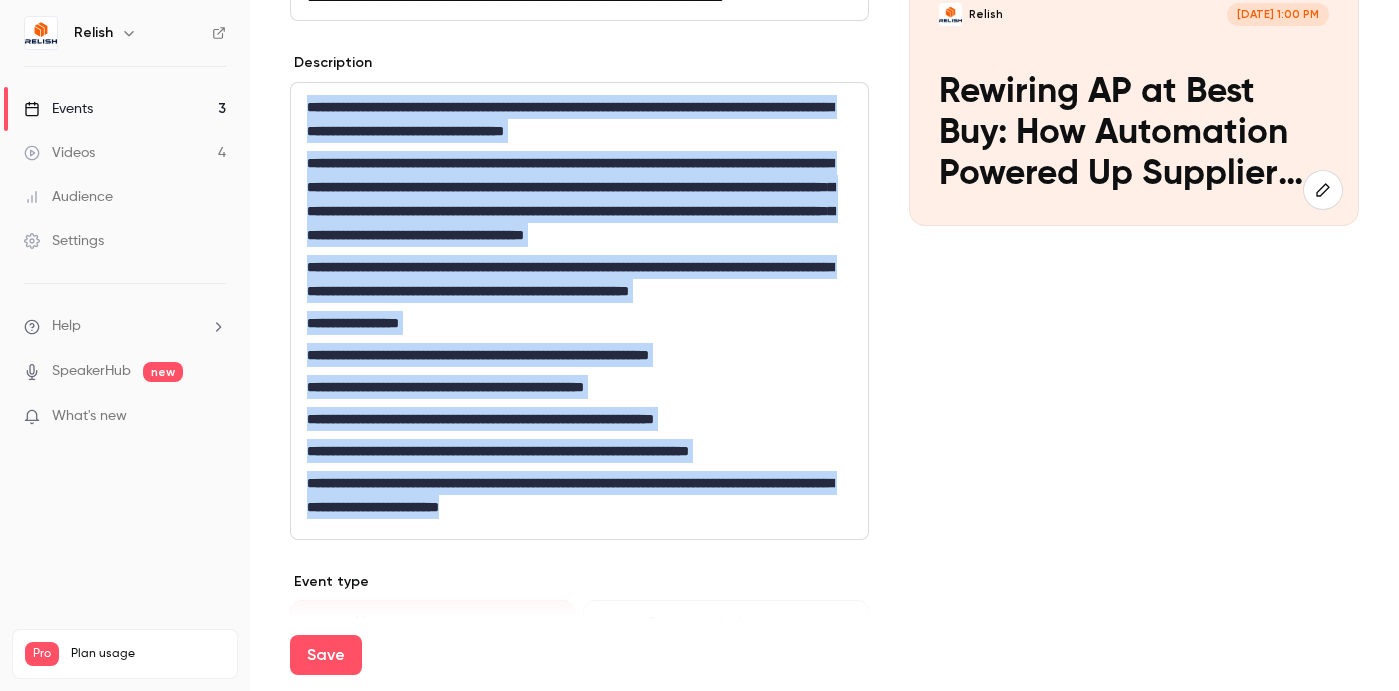 drag, startPoint x: 645, startPoint y: 558, endPoint x: 305, endPoint y: 69, distance: 595.5846 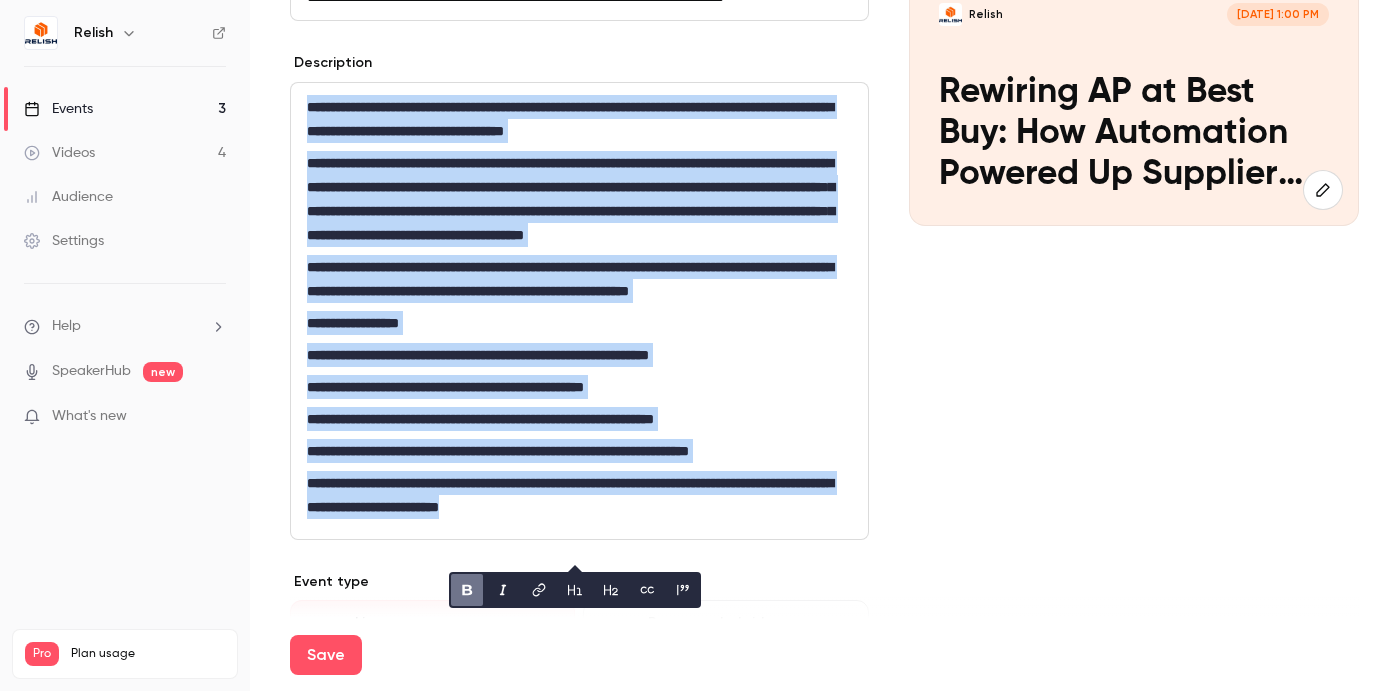 click 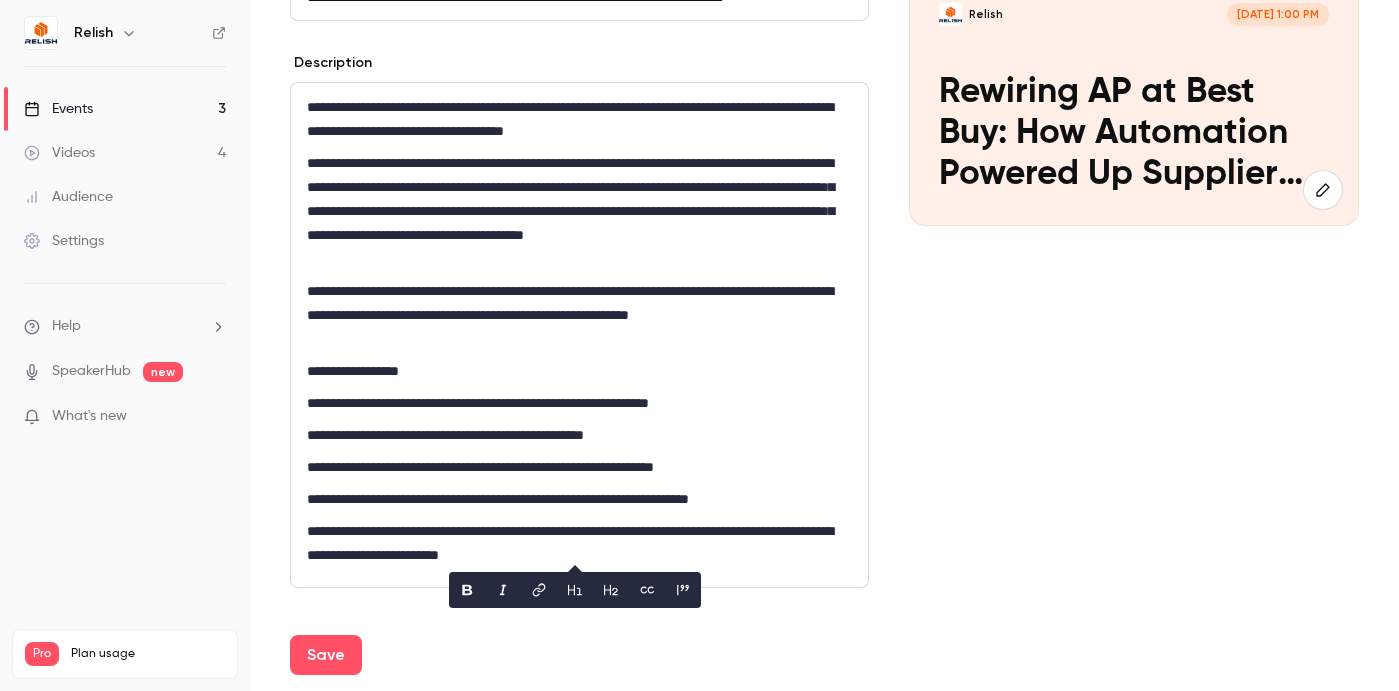 click on "**********" at bounding box center [579, 335] 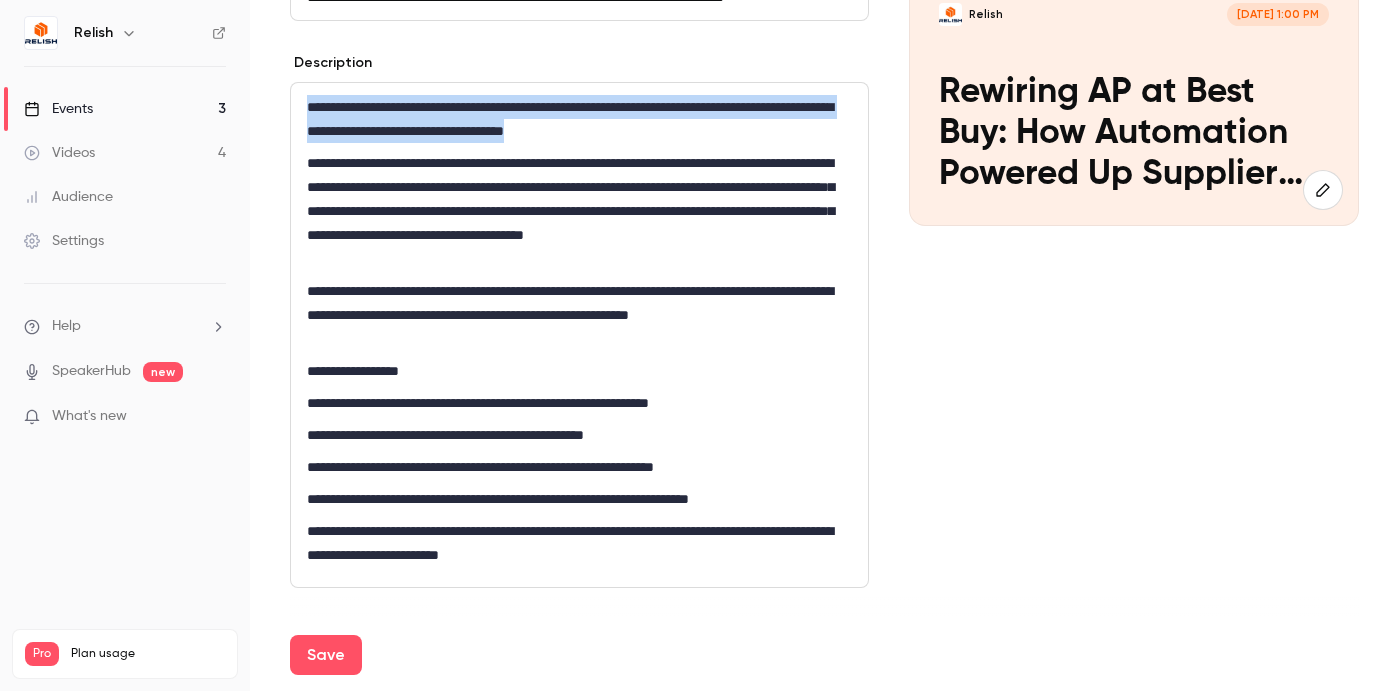 drag, startPoint x: 756, startPoint y: 128, endPoint x: 290, endPoint y: 82, distance: 468.2649 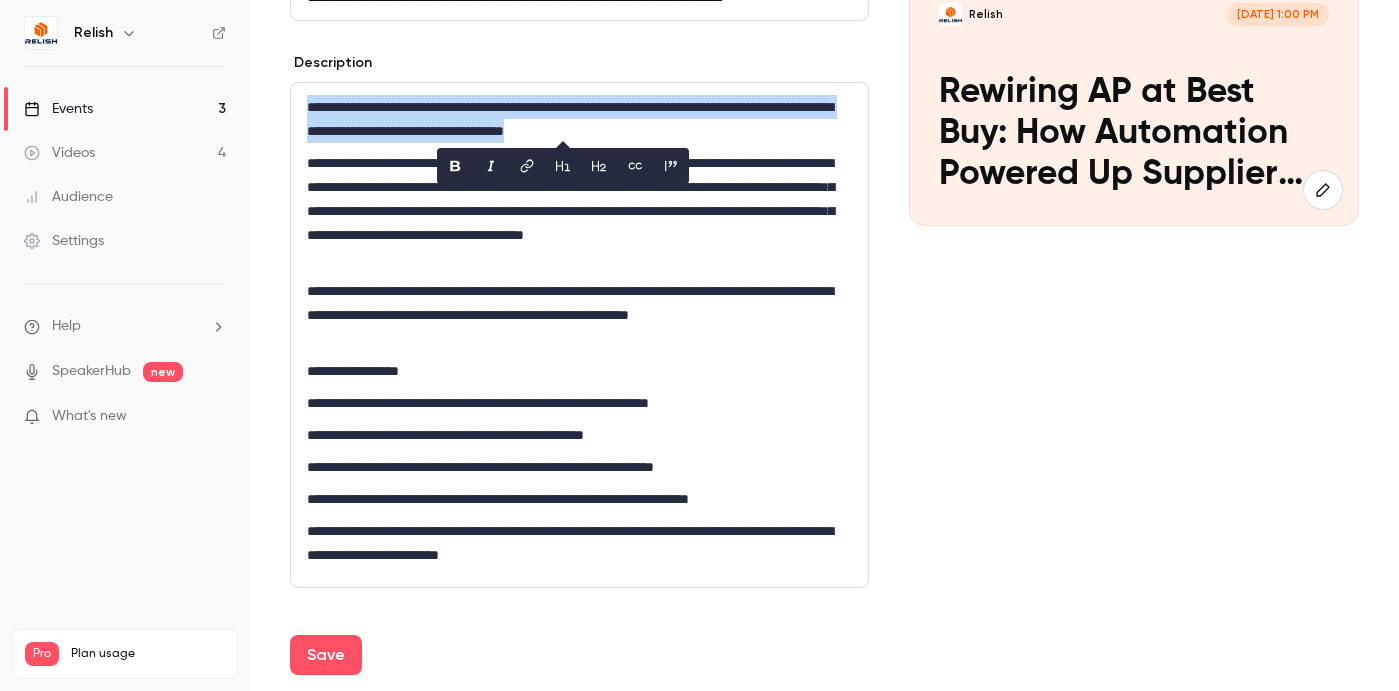 click 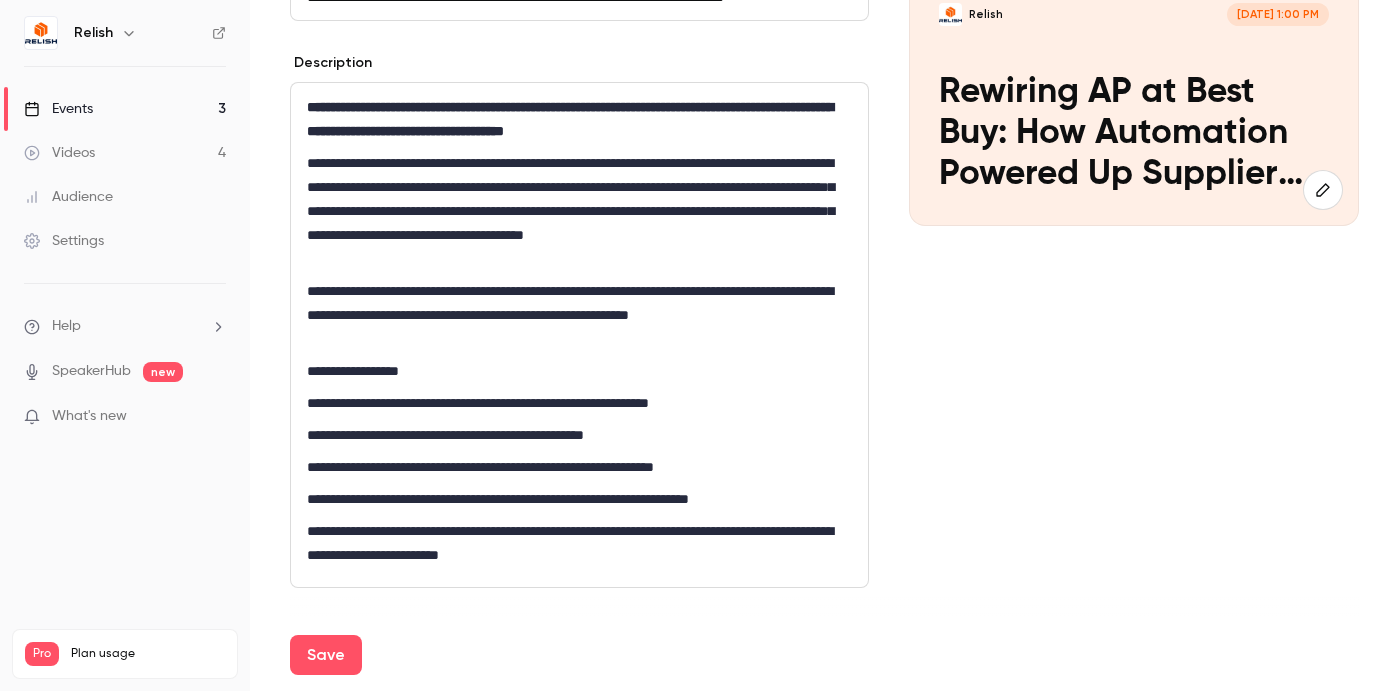 click on "**********" at bounding box center [579, 315] 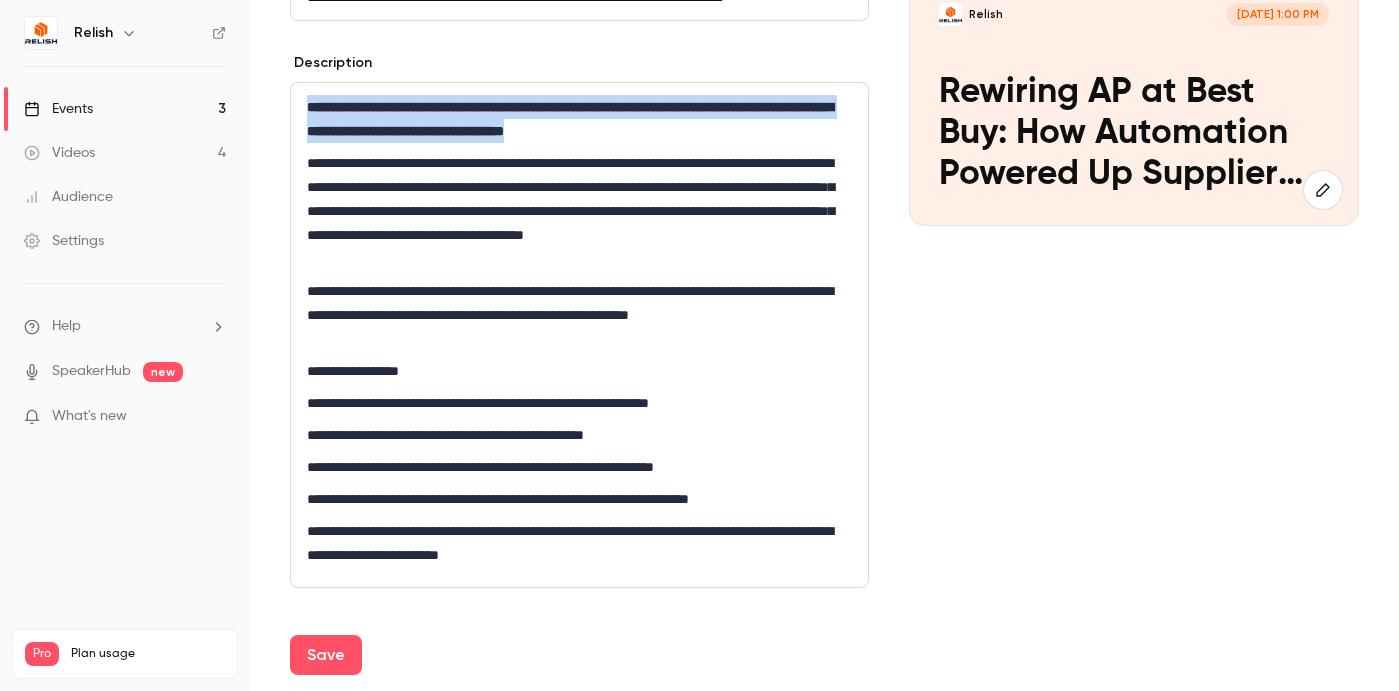 drag, startPoint x: 762, startPoint y: 135, endPoint x: 182, endPoint y: 100, distance: 581.05505 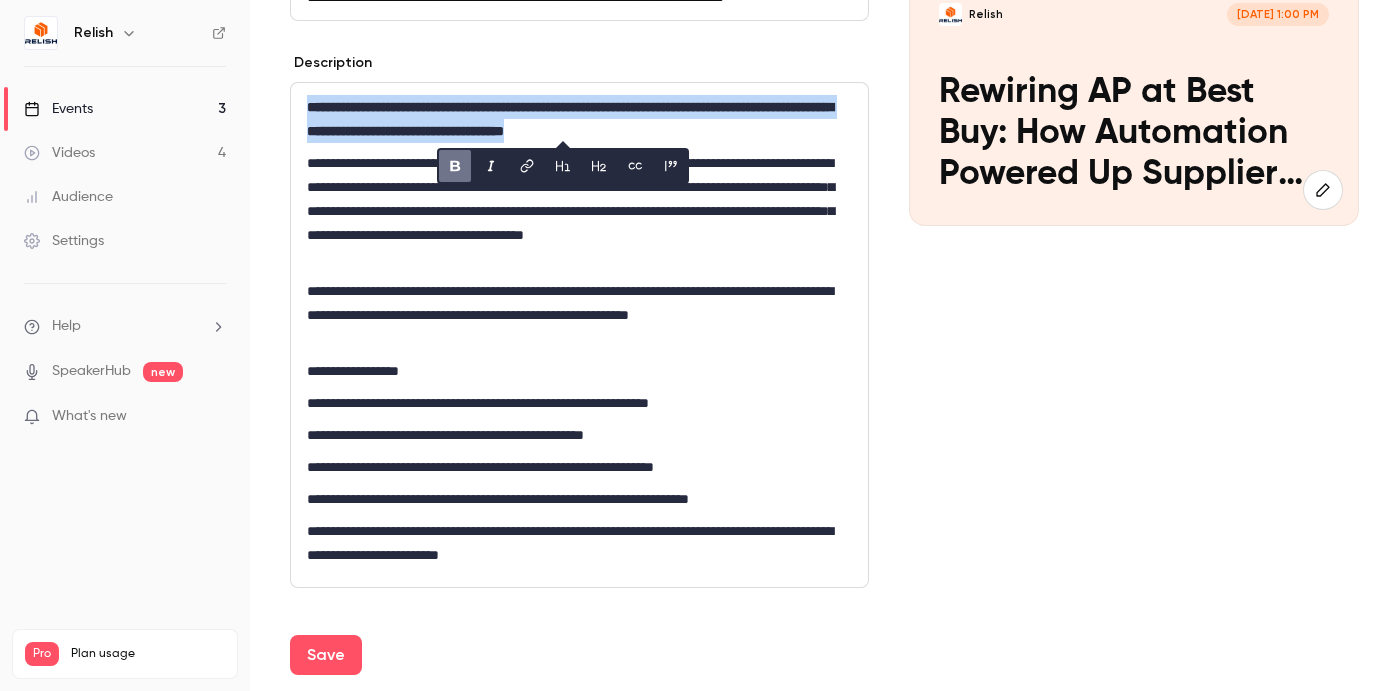 click 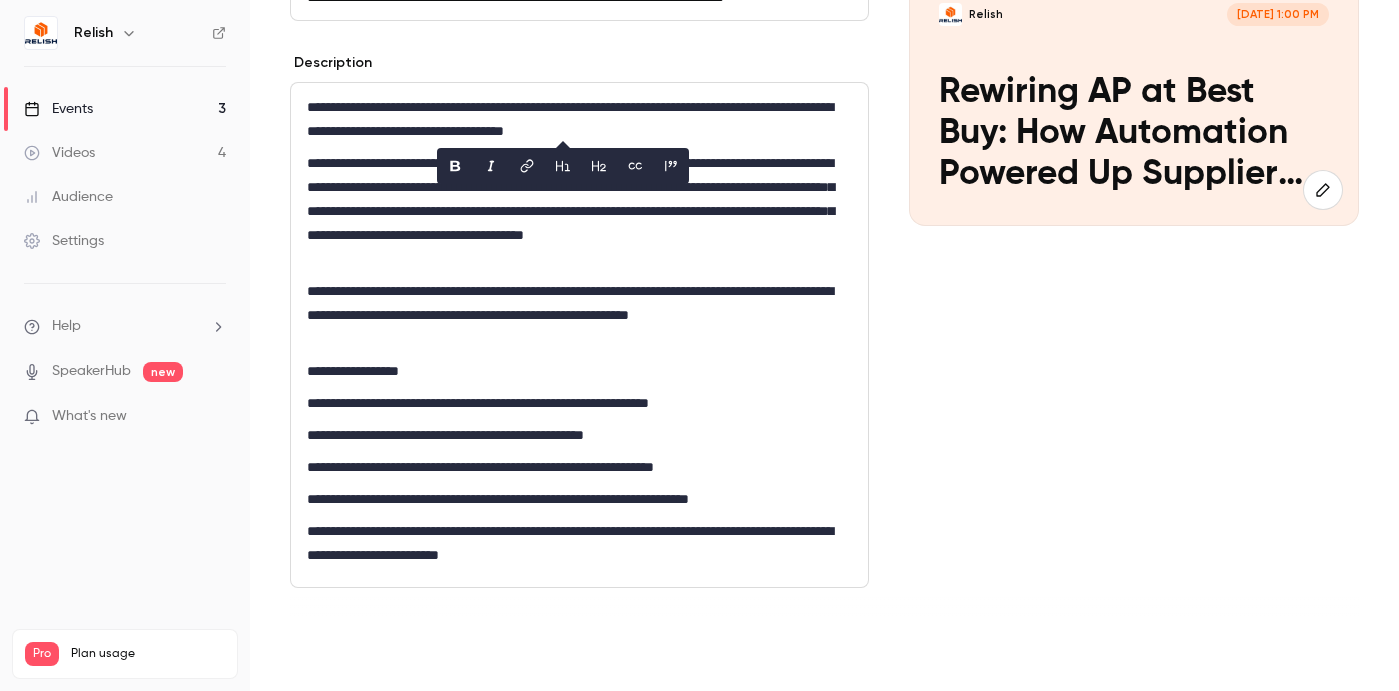 click on "Save" at bounding box center (326, 655) 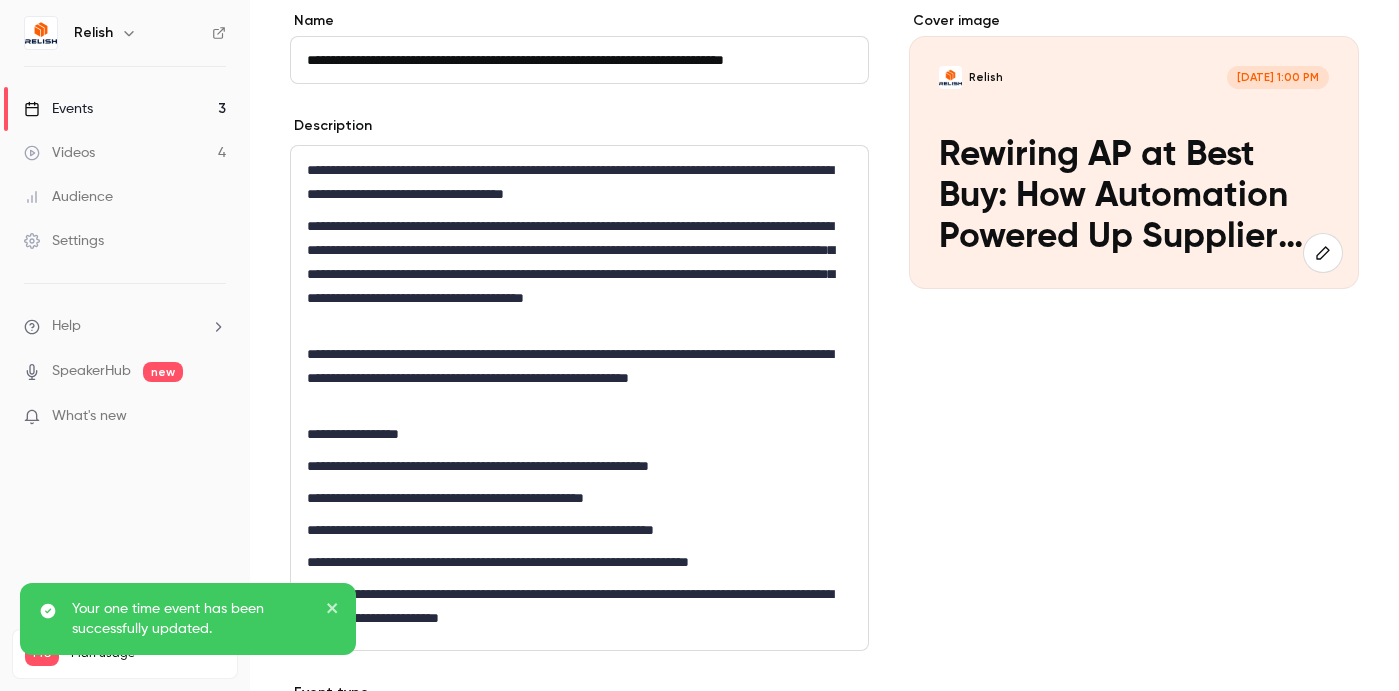 scroll, scrollTop: 0, scrollLeft: 0, axis: both 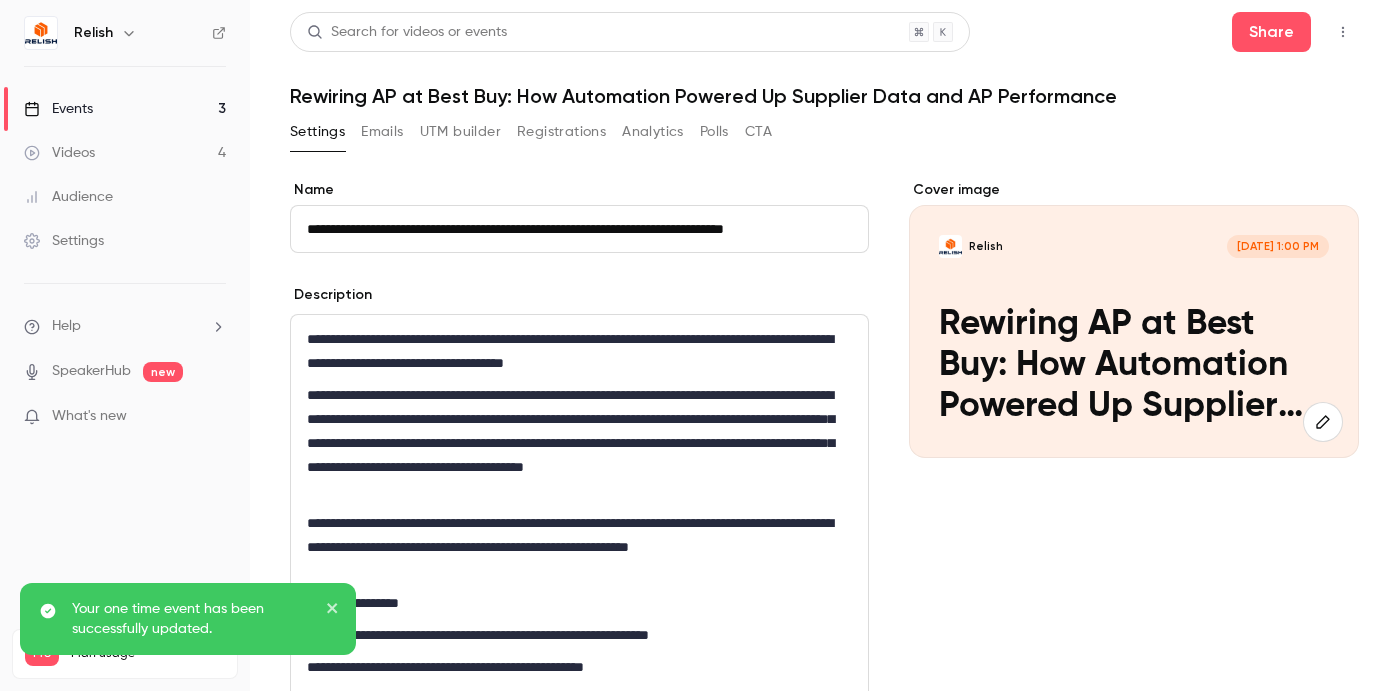 click on "**********" at bounding box center (579, 443) 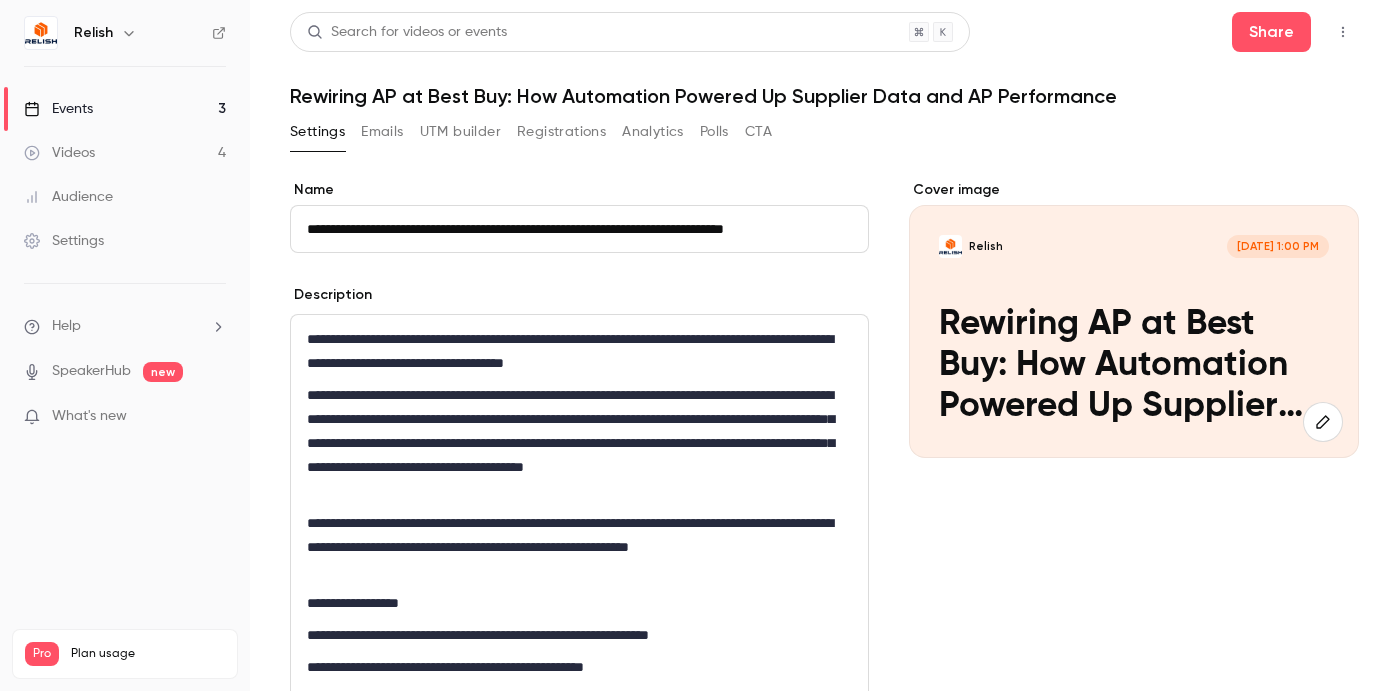 click on "**********" at bounding box center (579, 229) 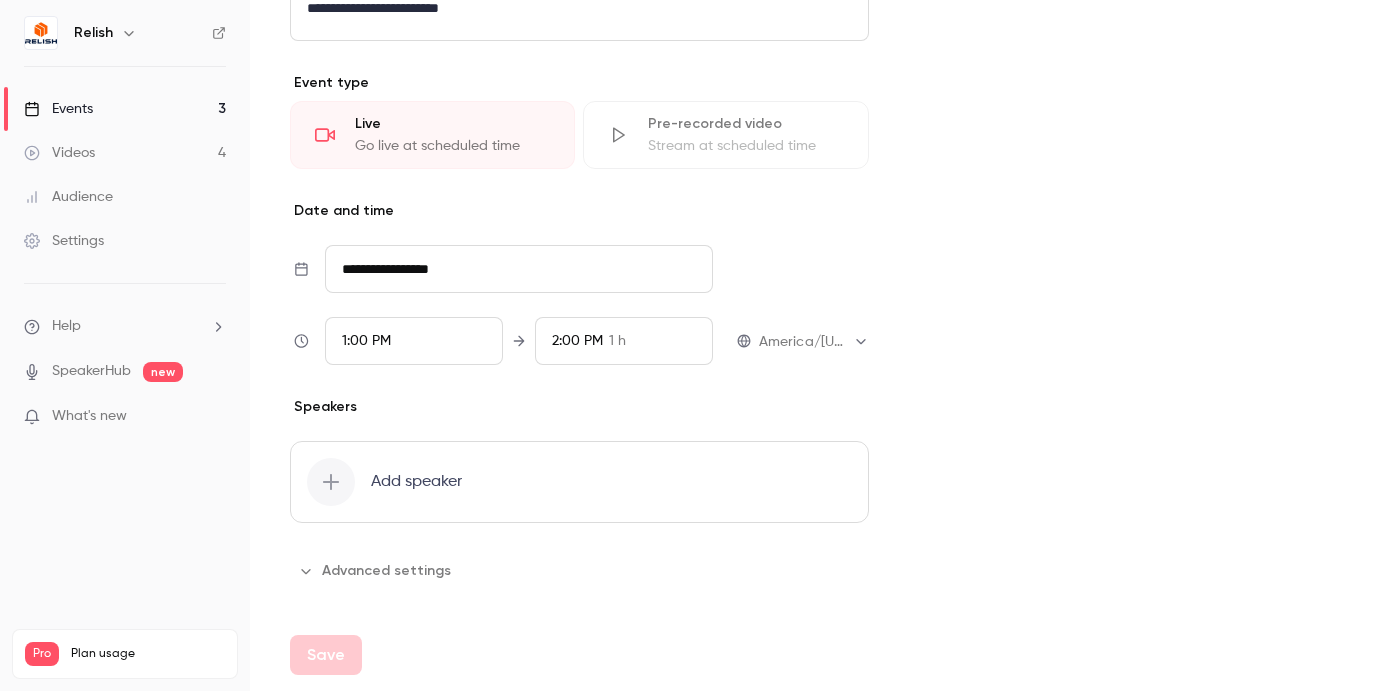 scroll, scrollTop: 0, scrollLeft: 0, axis: both 